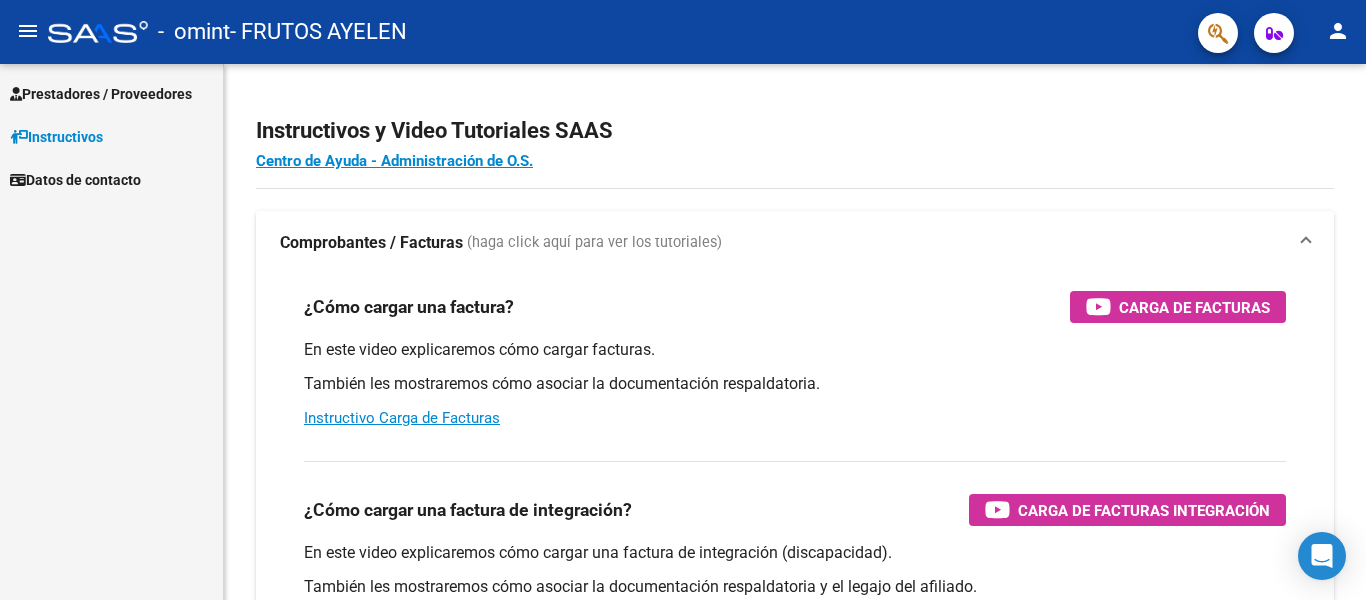 scroll, scrollTop: 0, scrollLeft: 0, axis: both 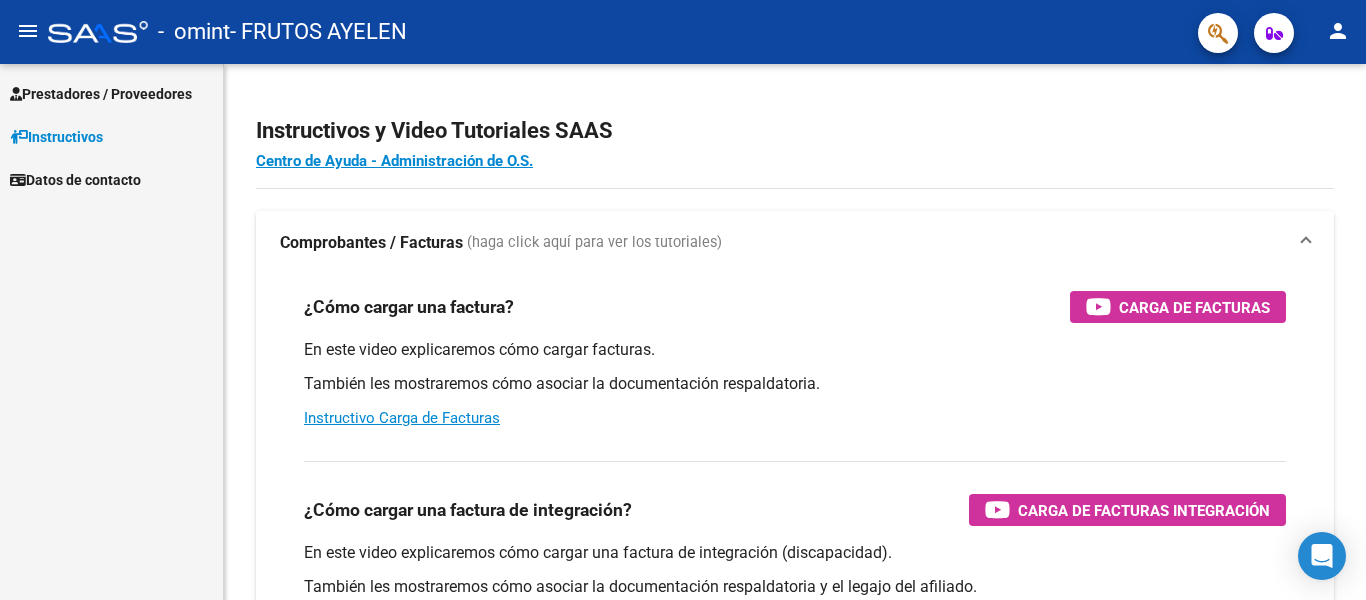 click on "Prestadores / Proveedores" at bounding box center (101, 94) 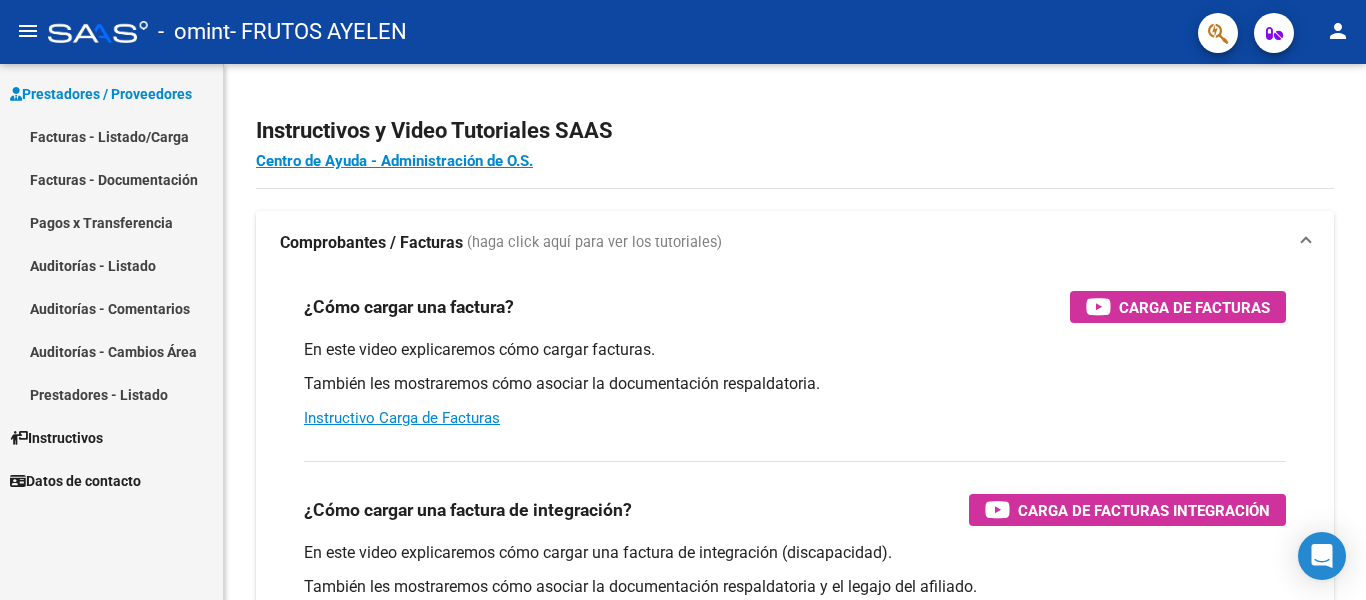 click on "Facturas - Listado/Carga" at bounding box center (111, 136) 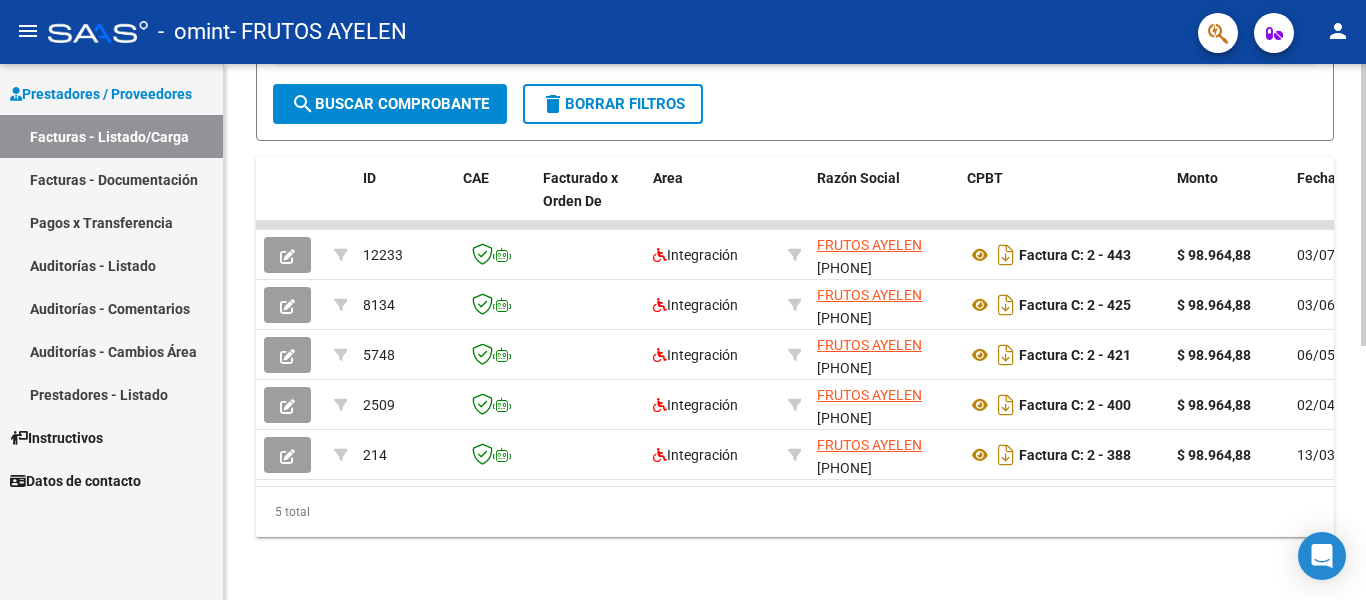 scroll, scrollTop: 475, scrollLeft: 0, axis: vertical 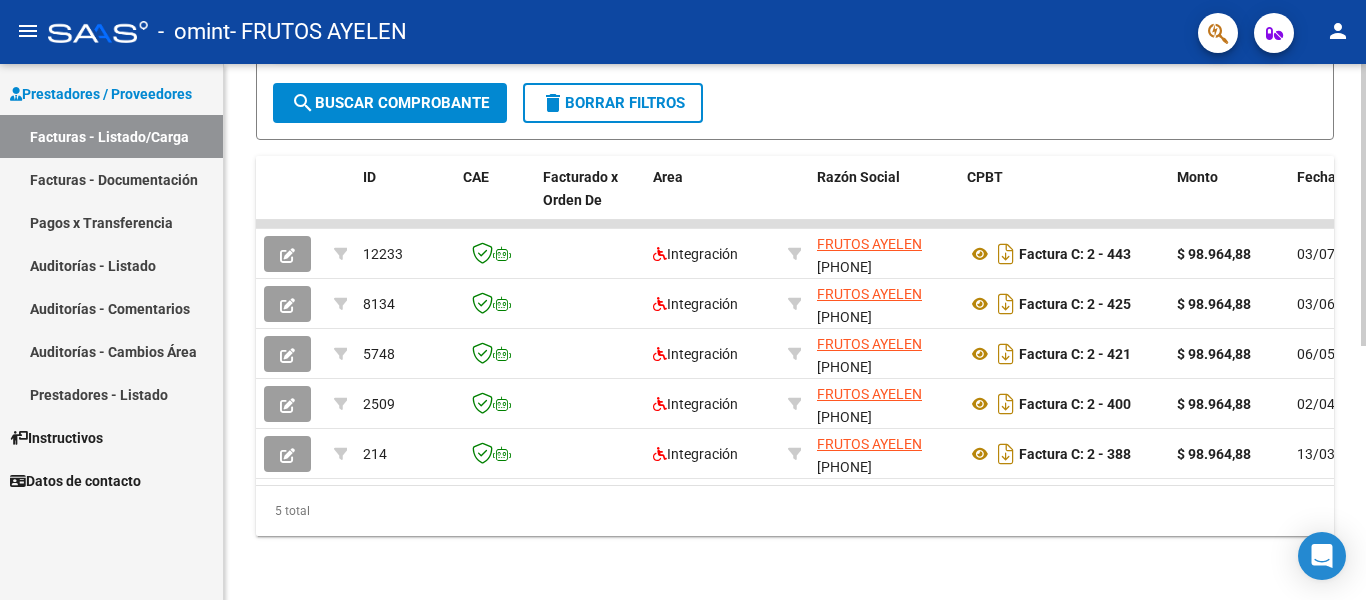 click 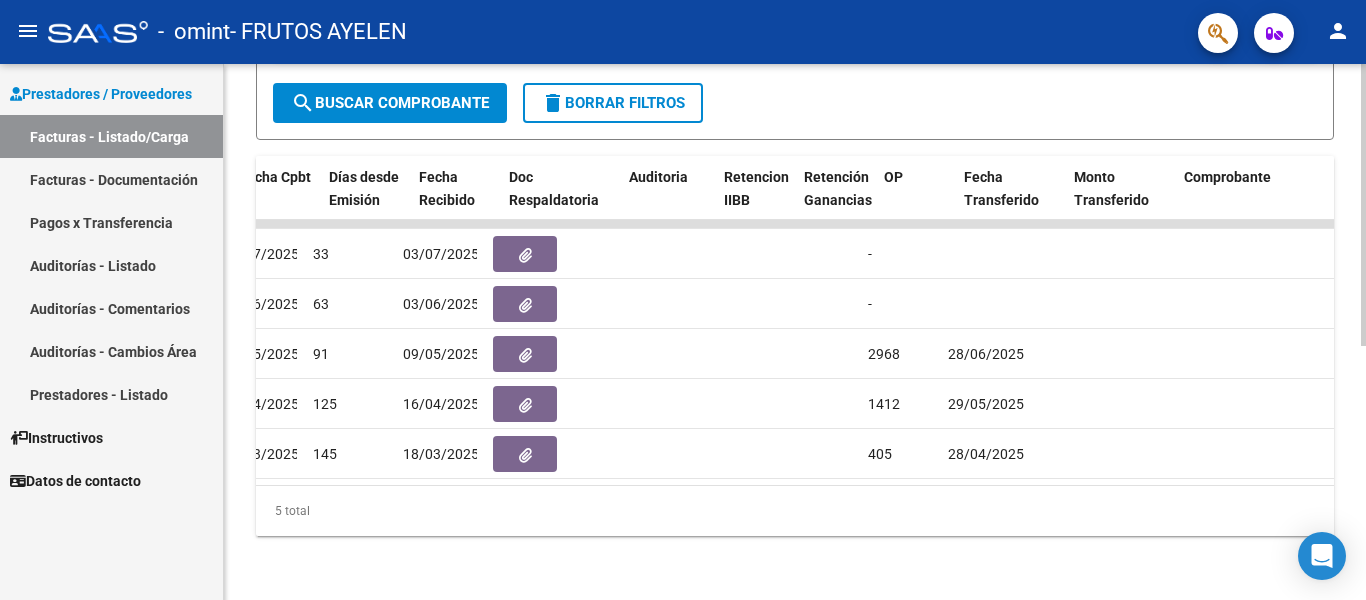 scroll, scrollTop: 0, scrollLeft: 1058, axis: horizontal 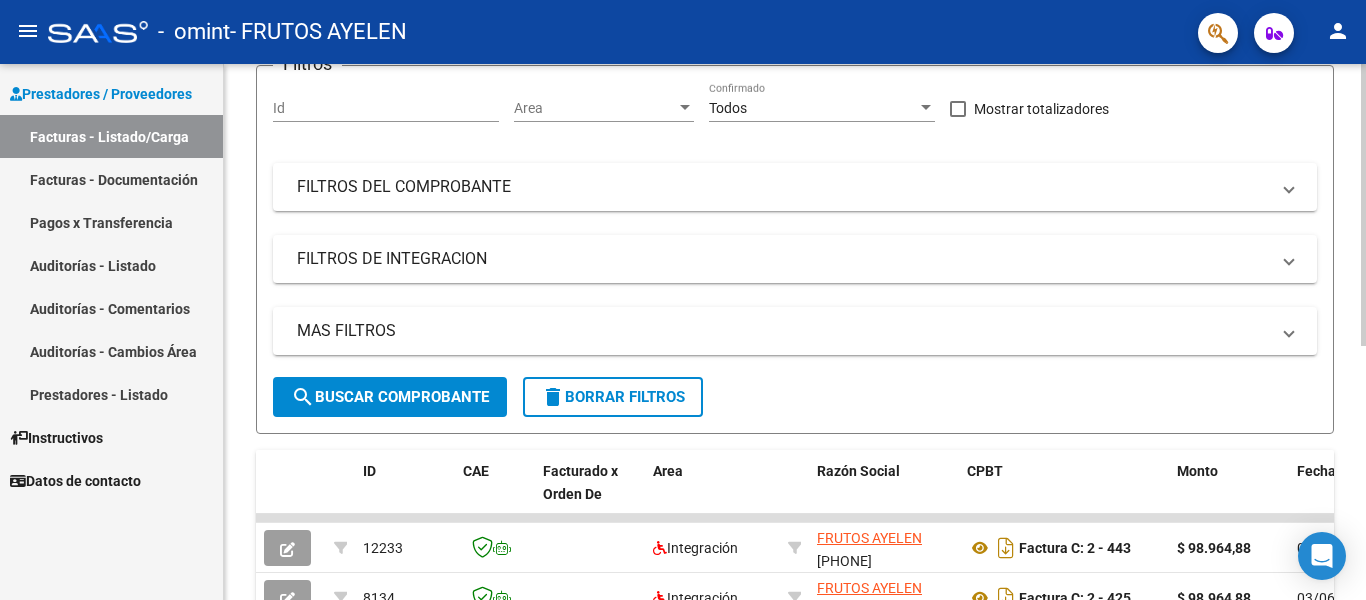 click on "Video tutorial   PRESTADORES -> Listado de CPBTs Emitidos por Prestadores / Proveedores (alt+q)   Cargar Comprobante
cloud_download  CSV  cloud_download  EXCEL  cloud_download  Estandar   Descarga Masiva
Filtros Id Area Area Todos Confirmado   Mostrar totalizadores   FILTROS DEL COMPROBANTE  Comprobante Tipo Comprobante Tipo Start date – End date Fec. Comprobante Desde / Hasta Días Emisión Desde(cant. días) Días Emisión Hasta(cant. días) CUIT / Razón Social Pto. Venta Nro. Comprobante Código SSS CAE Válido CAE Válido Todos Cargado Módulo Hosp. Todos Tiene facturacion Apócrifa Hospital Refes  FILTROS DE INTEGRACION  Período De Prestación Campos del Archivo de Rendición Devuelto x SSS (dr_envio) Todos Rendido x SSS (dr_envio) Tipo de Registro Tipo de Registro Período Presentación Período Presentación Campos del Legajo Asociado (preaprobación) Afiliado Legajo (cuil/nombre) Todos Solo facturas preaprobadas  MAS FILTROS  Todos Con Doc. Respaldatoria Todos Con Trazabilidad Todos – –" 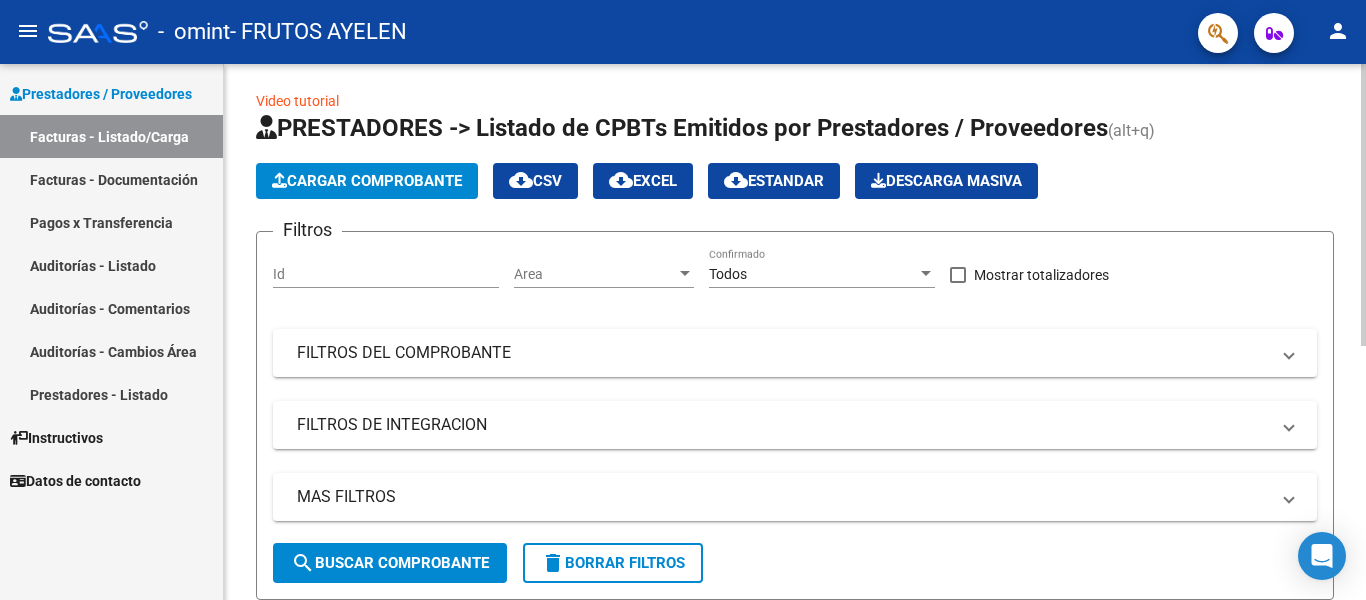 scroll, scrollTop: 0, scrollLeft: 0, axis: both 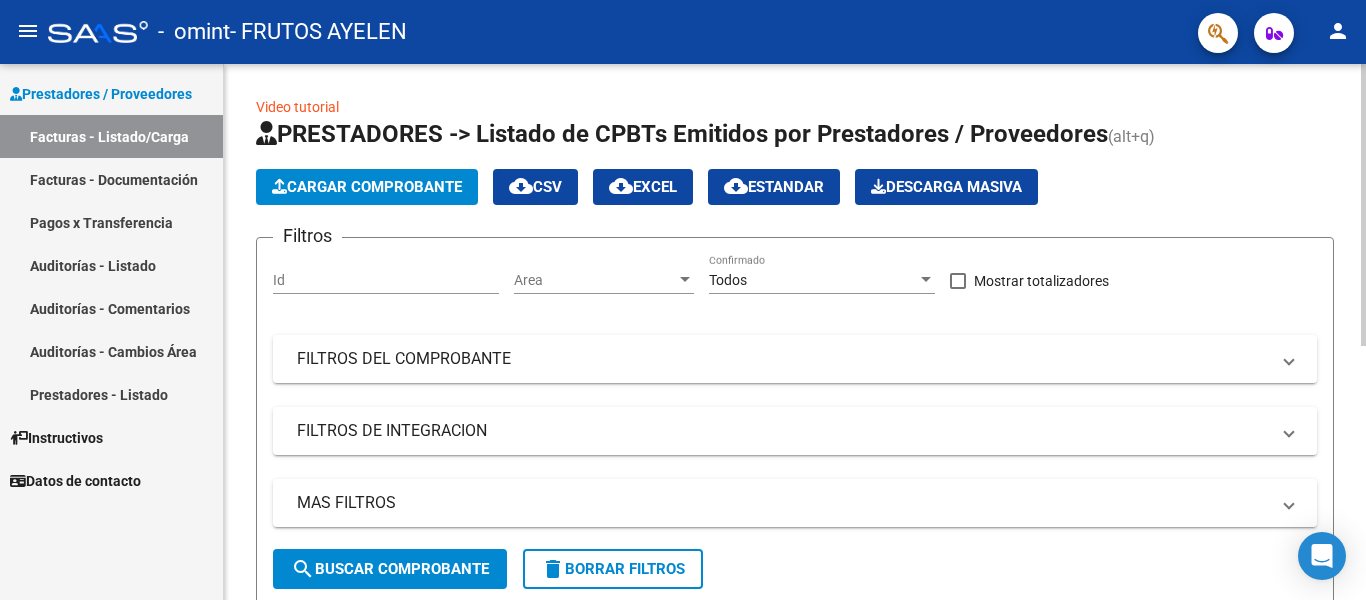 click on "Video tutorial   PRESTADORES -> Listado de CPBTs Emitidos por Prestadores / Proveedores (alt+q)   Cargar Comprobante
cloud_download  CSV  cloud_download  EXCEL  cloud_download  Estandar   Descarga Masiva
Filtros Id Area Area Todos Confirmado   Mostrar totalizadores   FILTROS DEL COMPROBANTE  Comprobante Tipo Comprobante Tipo Start date – End date Fec. Comprobante Desde / Hasta Días Emisión Desde(cant. días) Días Emisión Hasta(cant. días) CUIT / Razón Social Pto. Venta Nro. Comprobante Código SSS CAE Válido CAE Válido Todos Cargado Módulo Hosp. Todos Tiene facturacion Apócrifa Hospital Refes  FILTROS DE INTEGRACION  Período De Prestación Campos del Archivo de Rendición Devuelto x SSS (dr_envio) Todos Rendido x SSS (dr_envio) Tipo de Registro Tipo de Registro Período Presentación Período Presentación Campos del Legajo Asociado (preaprobación) Afiliado Legajo (cuil/nombre) Todos Solo facturas preaprobadas  MAS FILTROS  Todos Con Doc. Respaldatoria Todos Con Trazabilidad Todos – –" 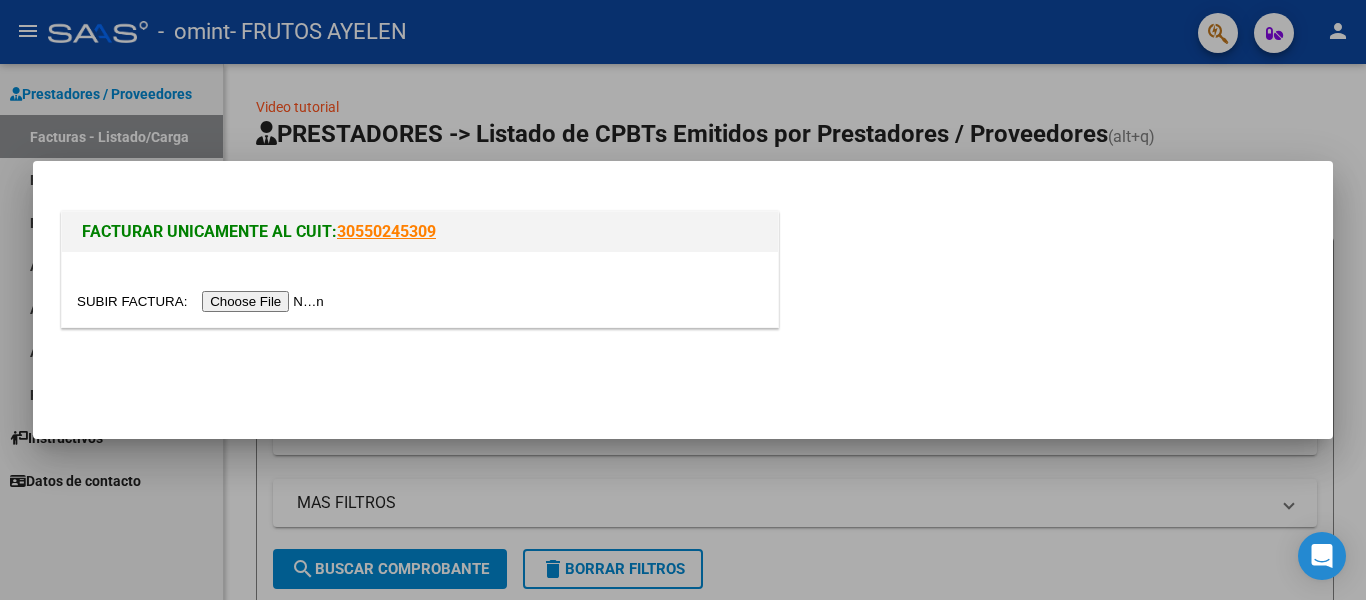 click at bounding box center [203, 301] 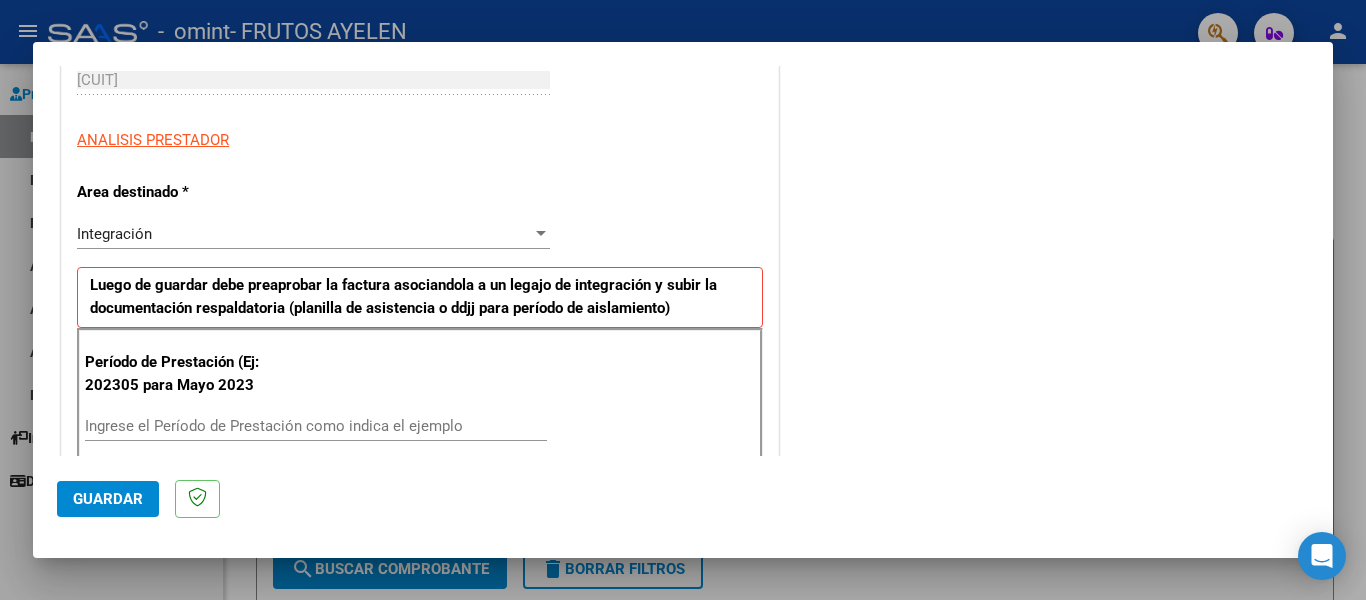 scroll, scrollTop: 329, scrollLeft: 0, axis: vertical 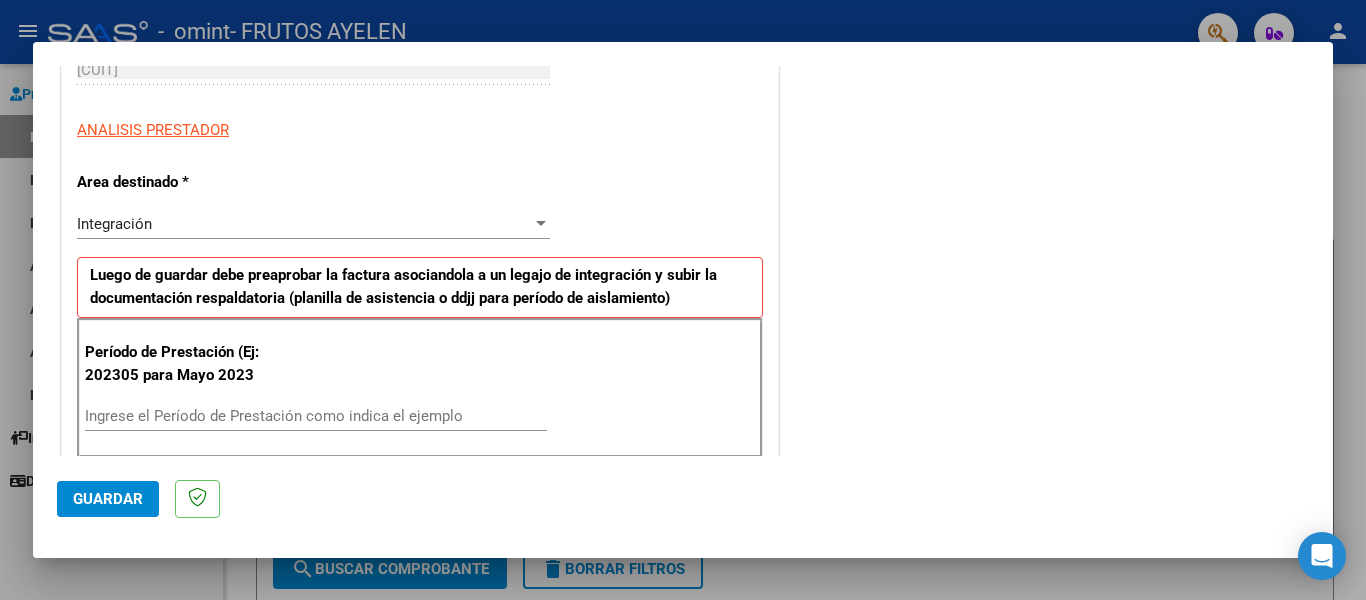 click at bounding box center [541, 224] 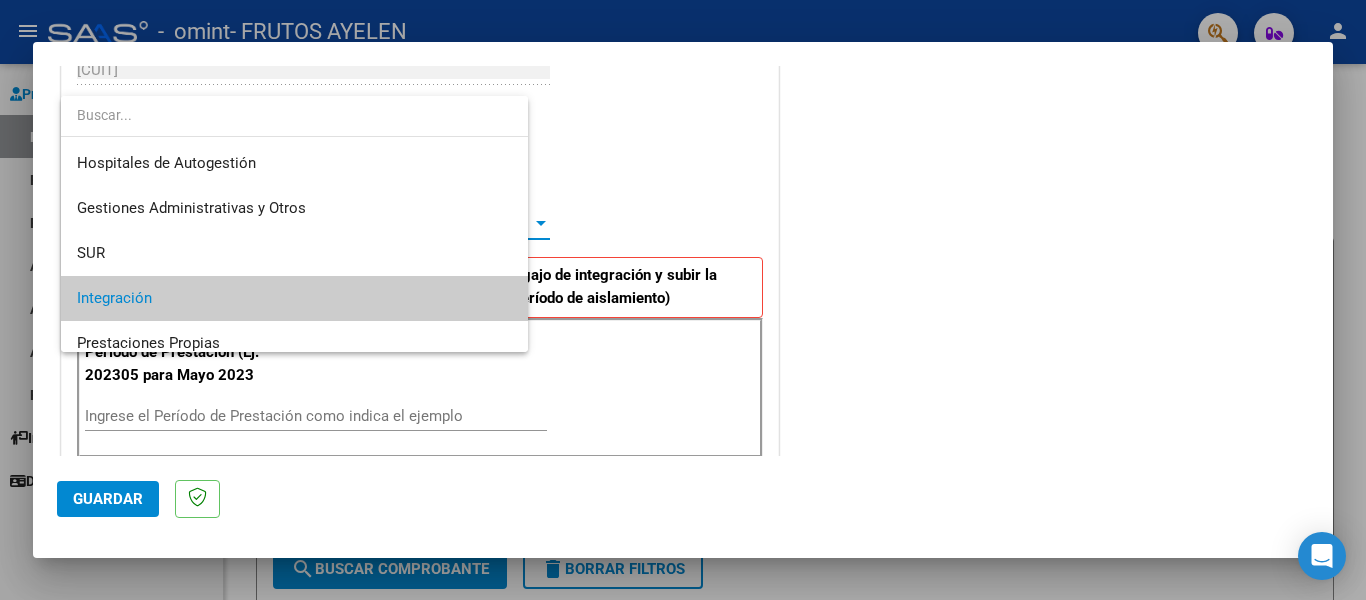 scroll, scrollTop: 74, scrollLeft: 0, axis: vertical 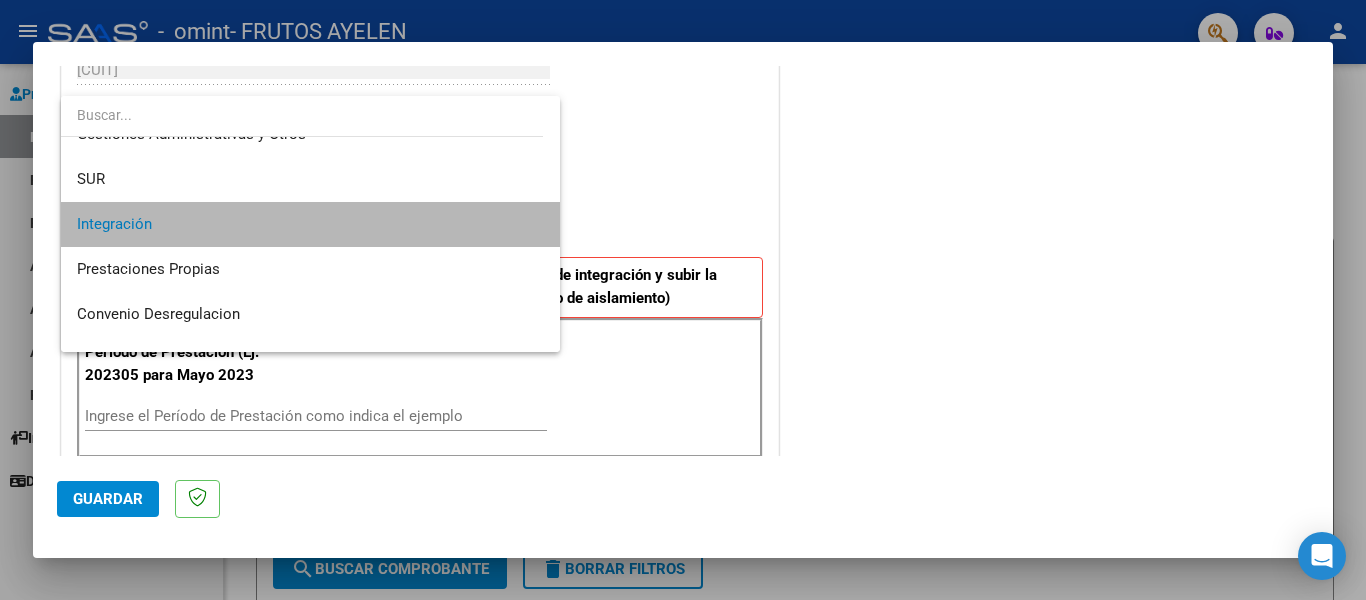 click on "Integración" at bounding box center [310, 224] 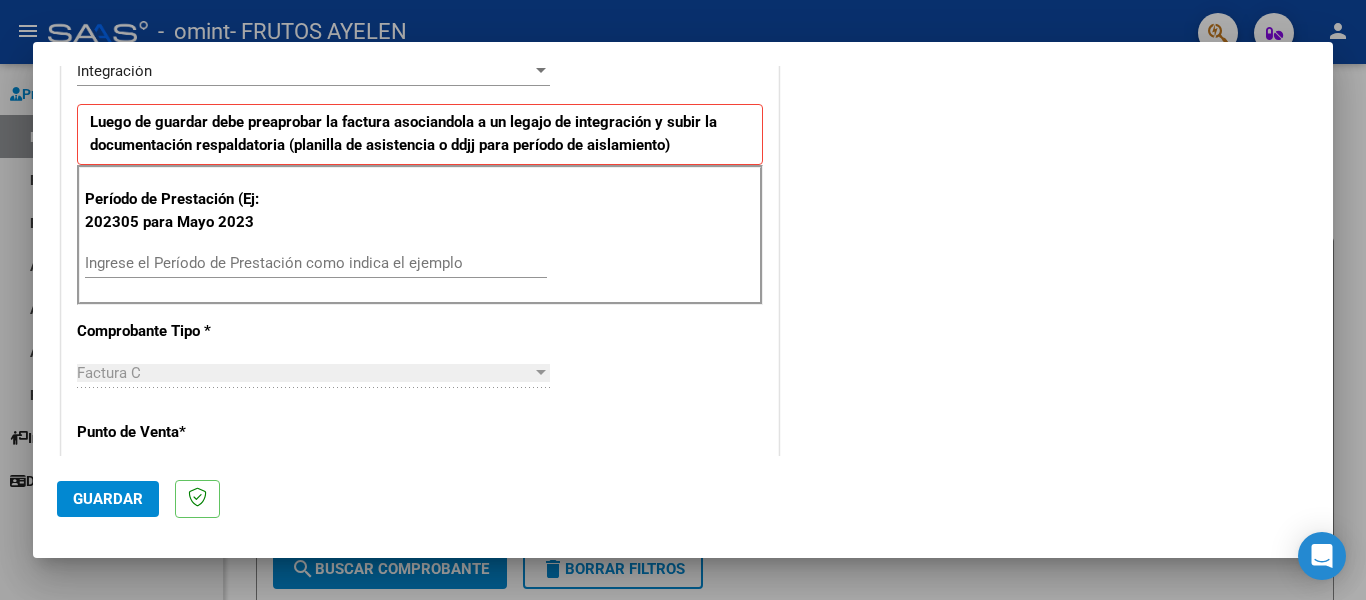 scroll, scrollTop: 506, scrollLeft: 0, axis: vertical 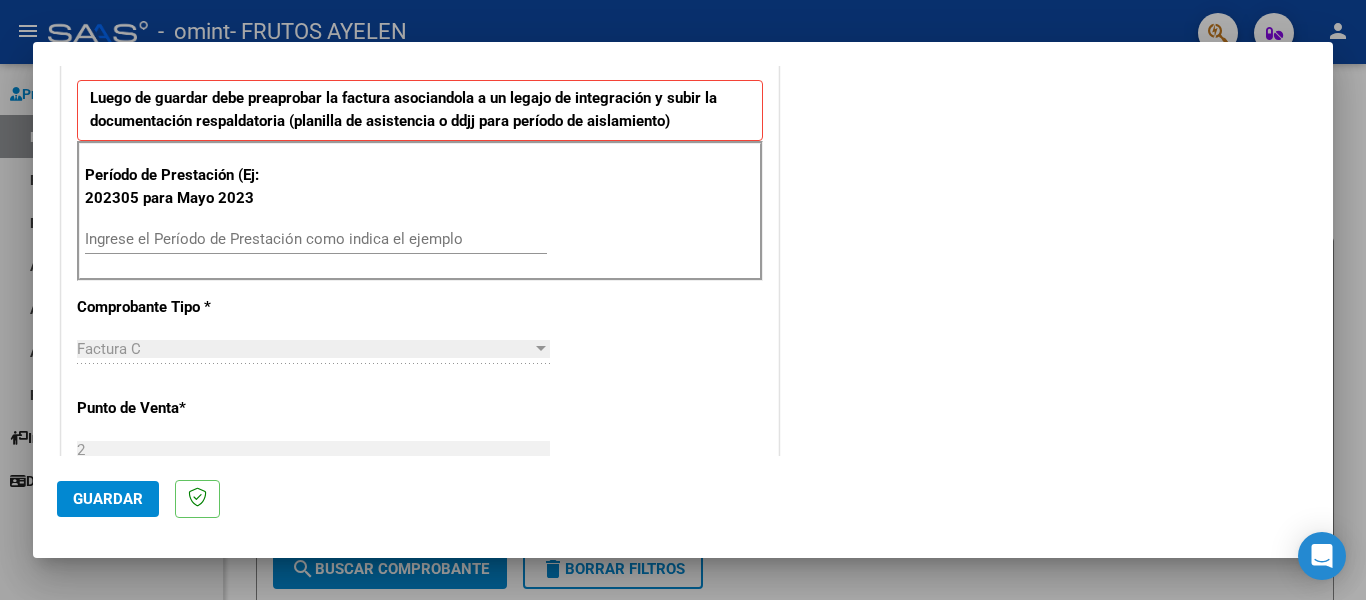 click on "Ingrese el Período de Prestación como indica el ejemplo" at bounding box center [316, 239] 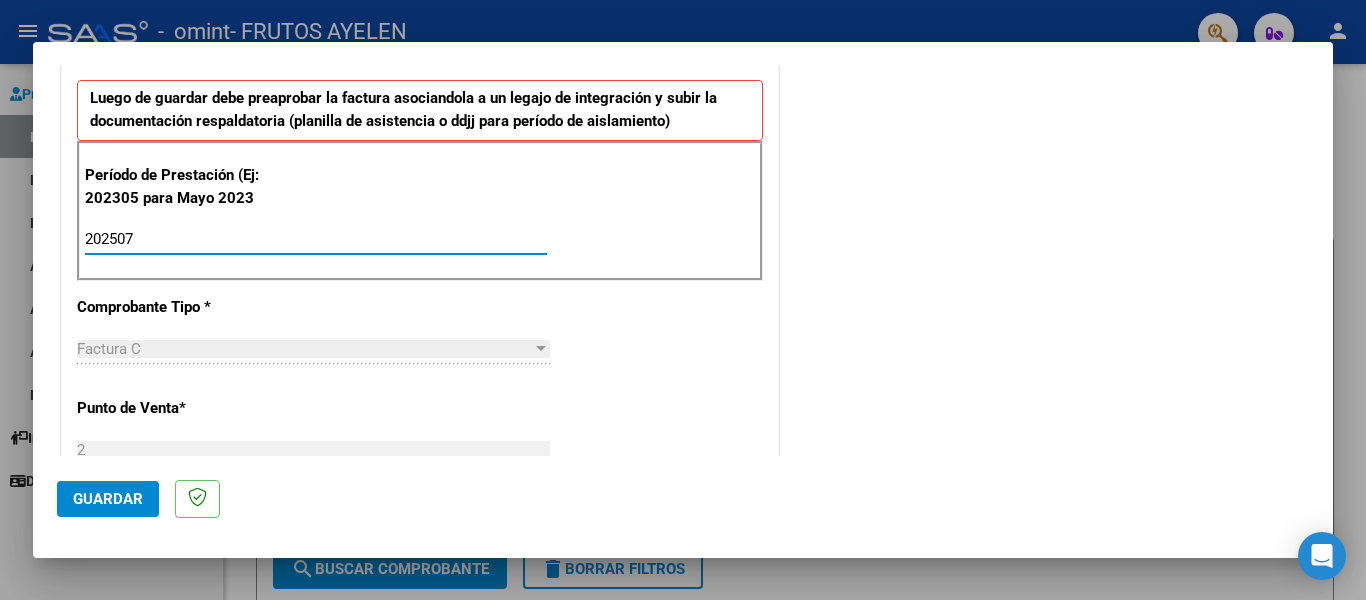 type on "202507" 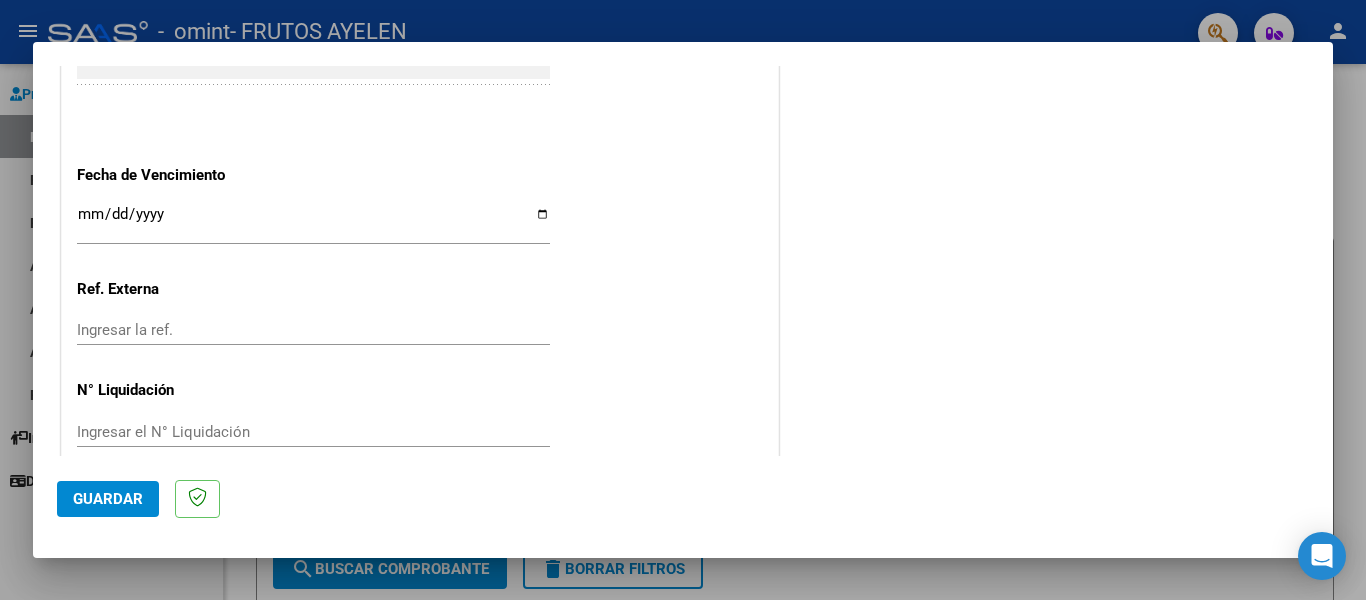 scroll, scrollTop: 1307, scrollLeft: 0, axis: vertical 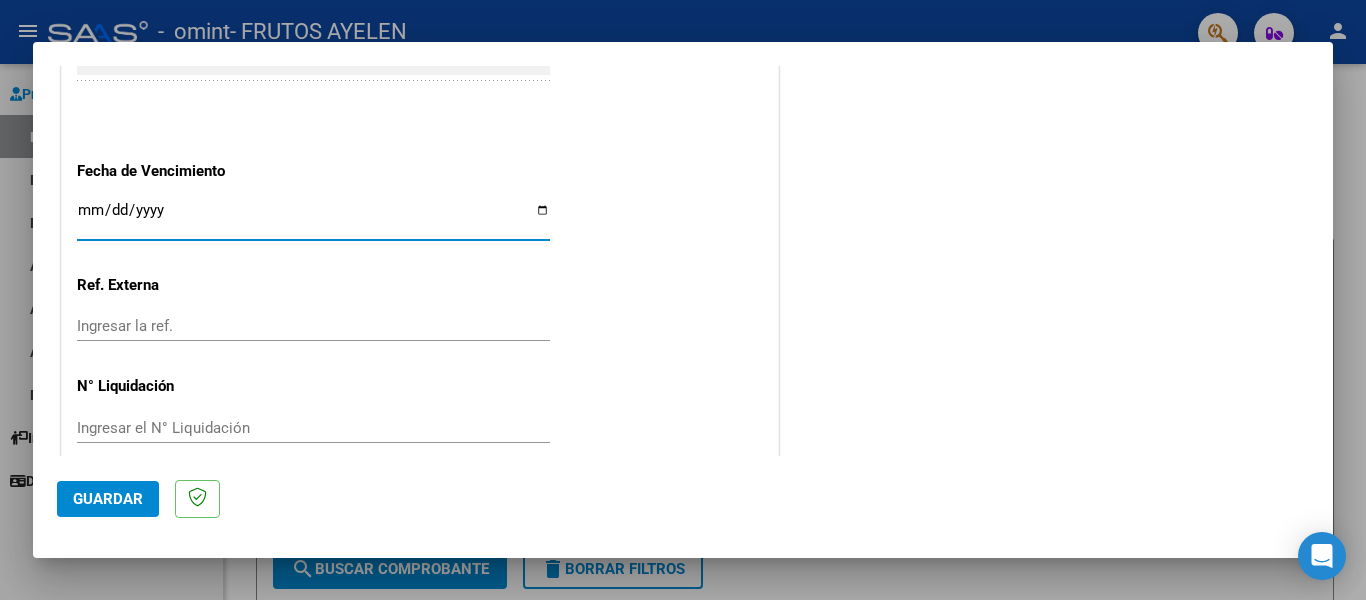 click on "Ingresar la fecha" at bounding box center (313, 218) 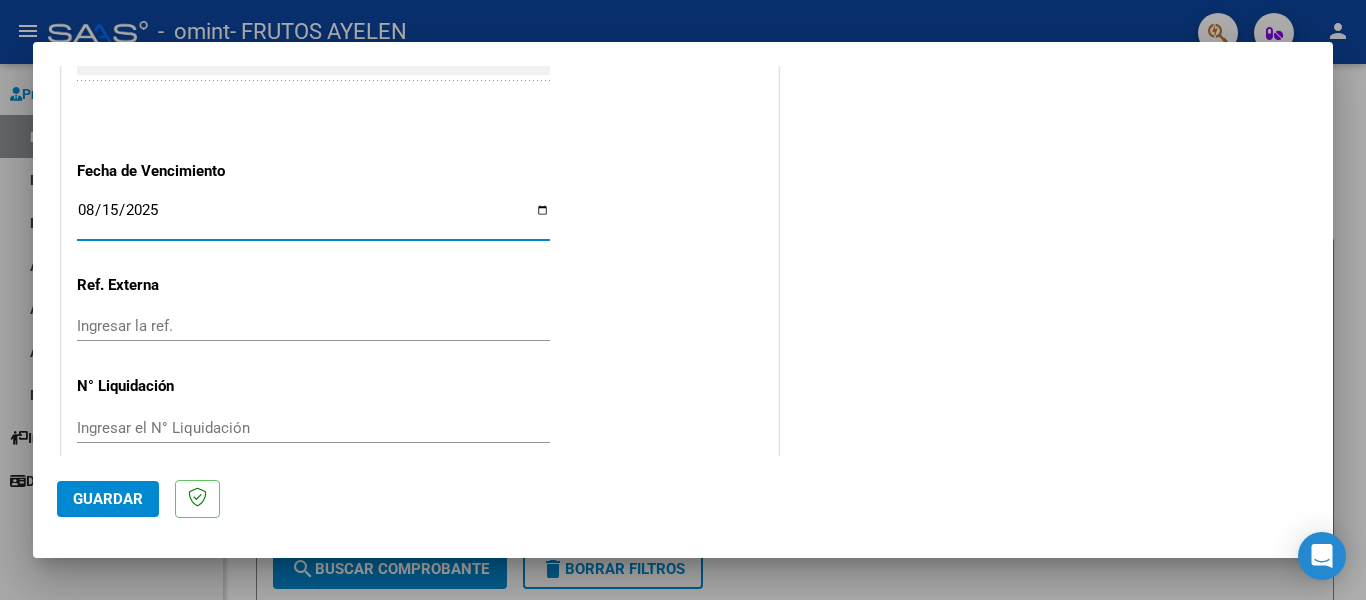 type on "2025-08-15" 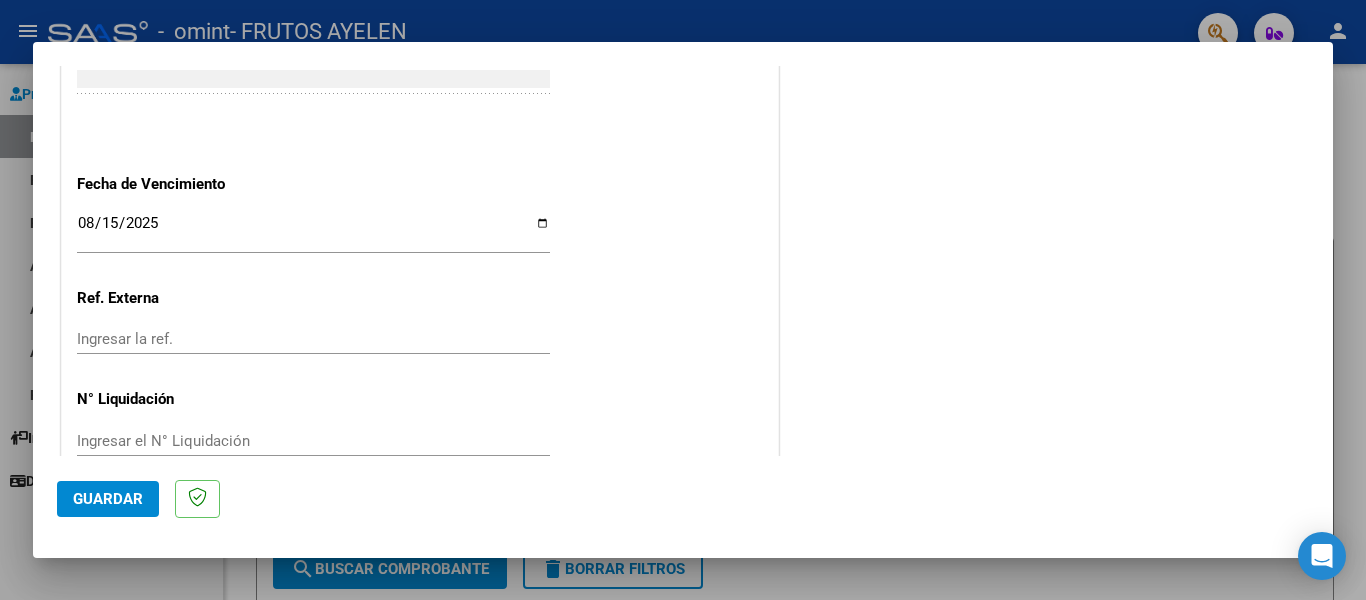 scroll, scrollTop: 1307, scrollLeft: 0, axis: vertical 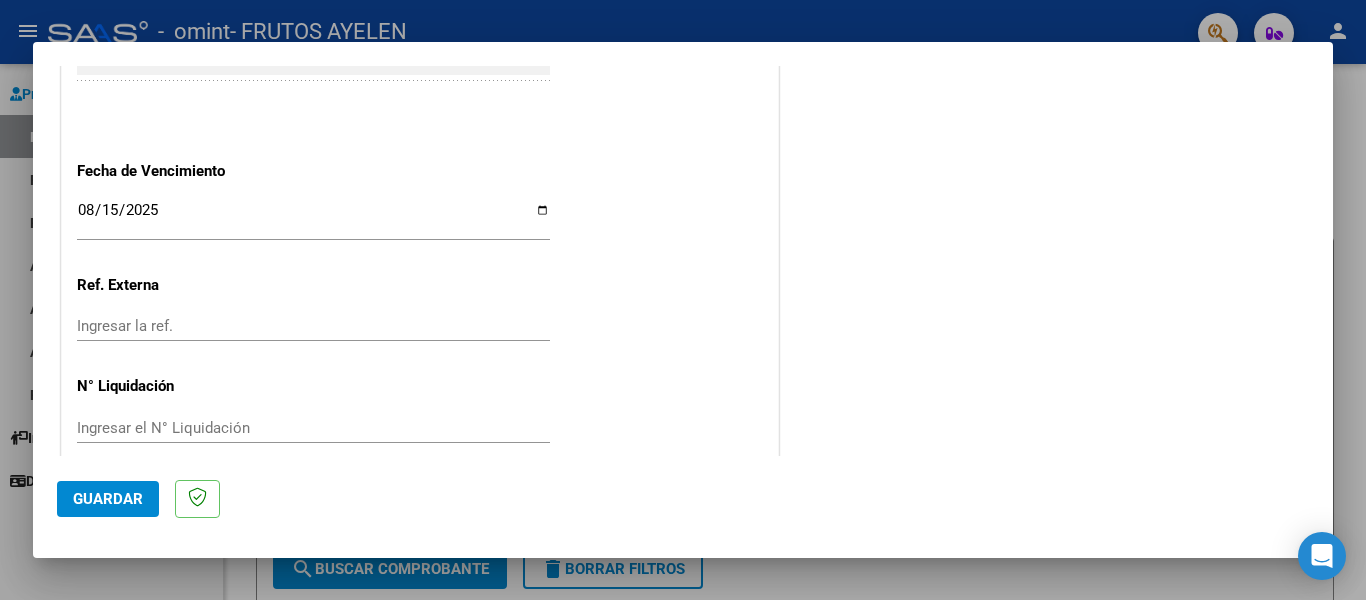 click on "Guardar" 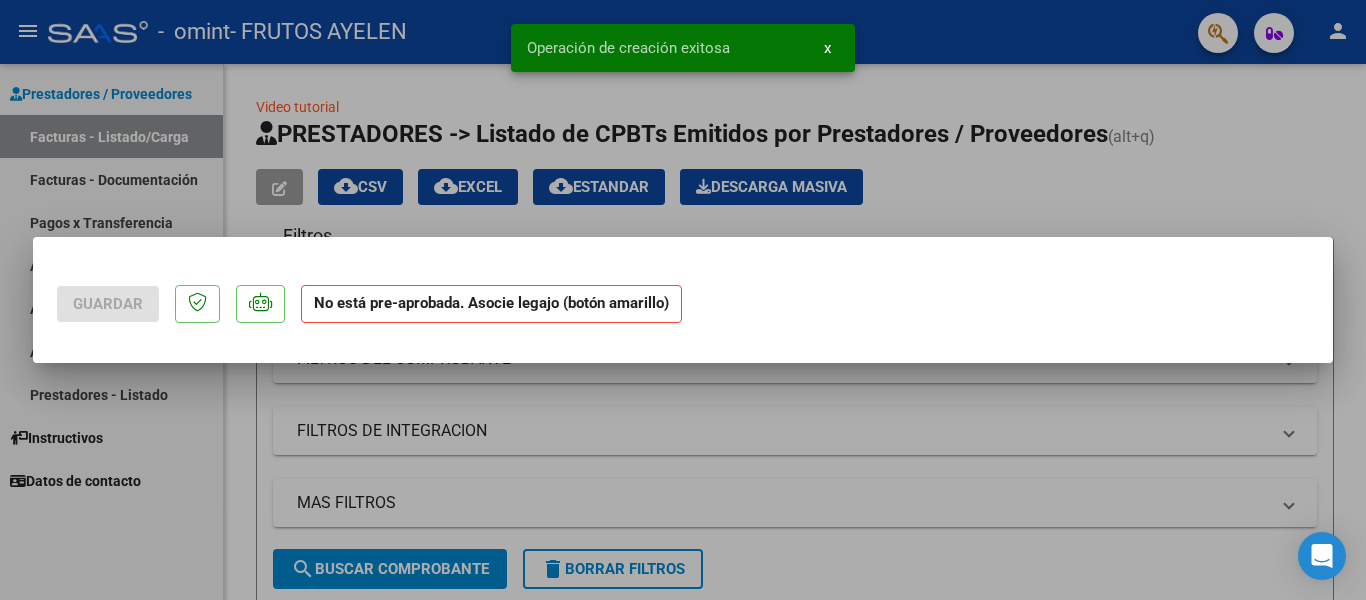 scroll, scrollTop: 0, scrollLeft: 0, axis: both 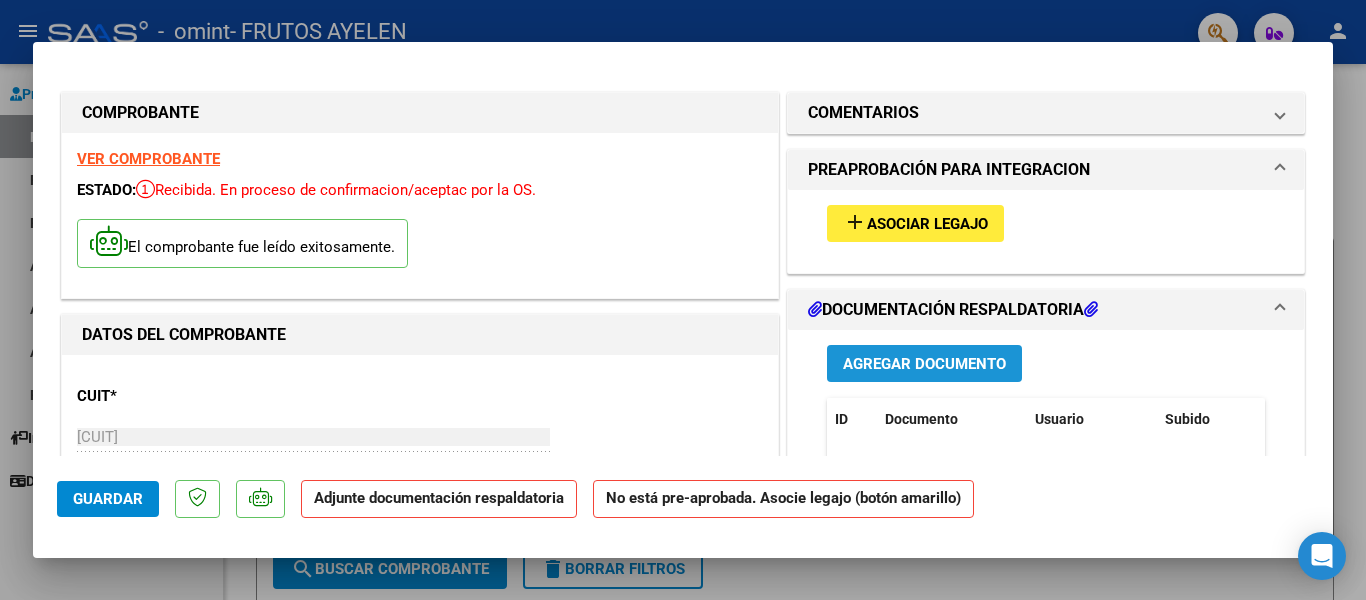 click on "Agregar Documento" at bounding box center (924, 364) 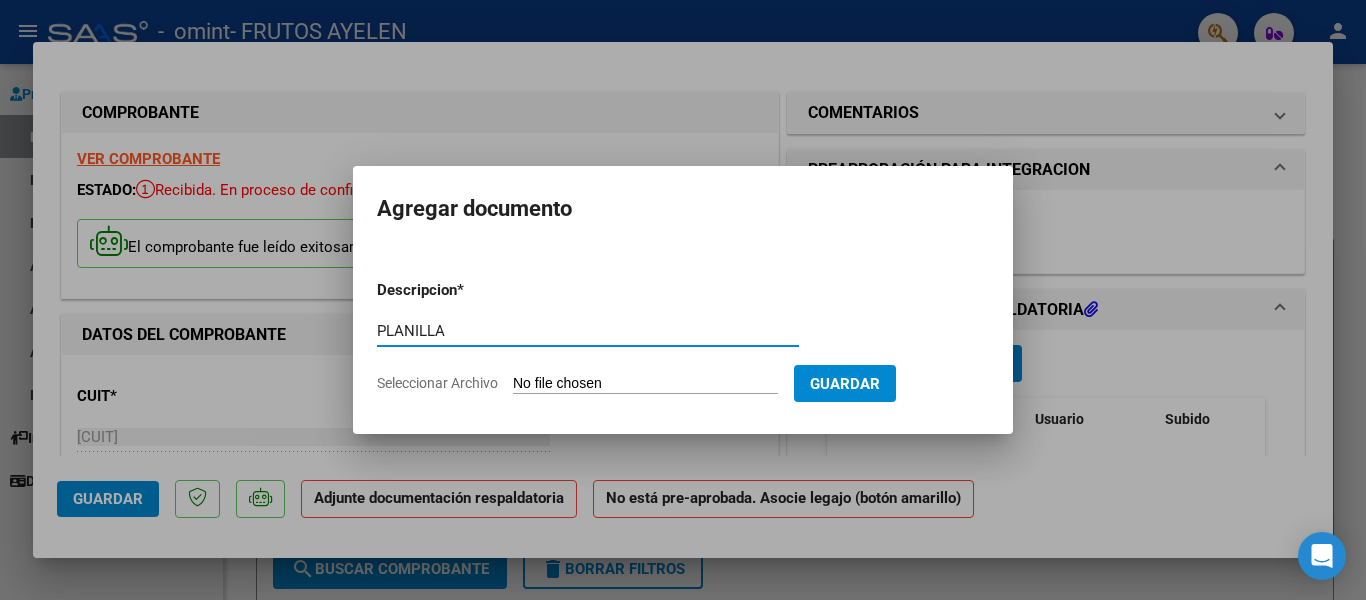type on "planilla de asistencia" 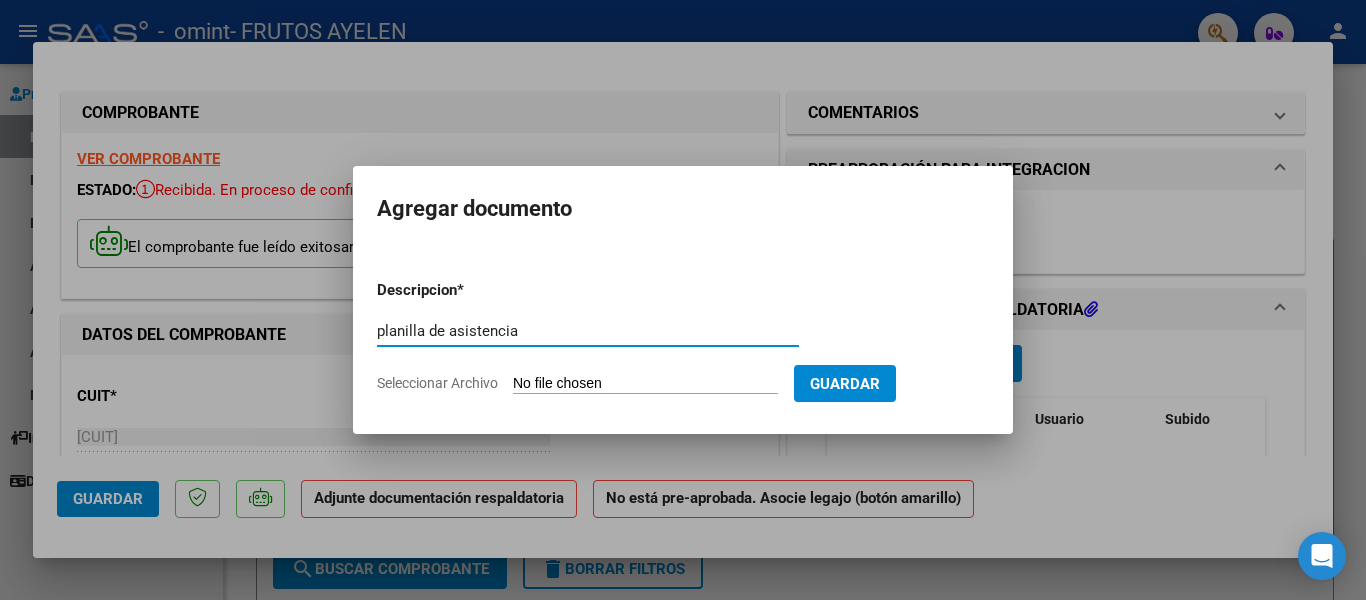 click on "Seleccionar Archivo" at bounding box center [645, 384] 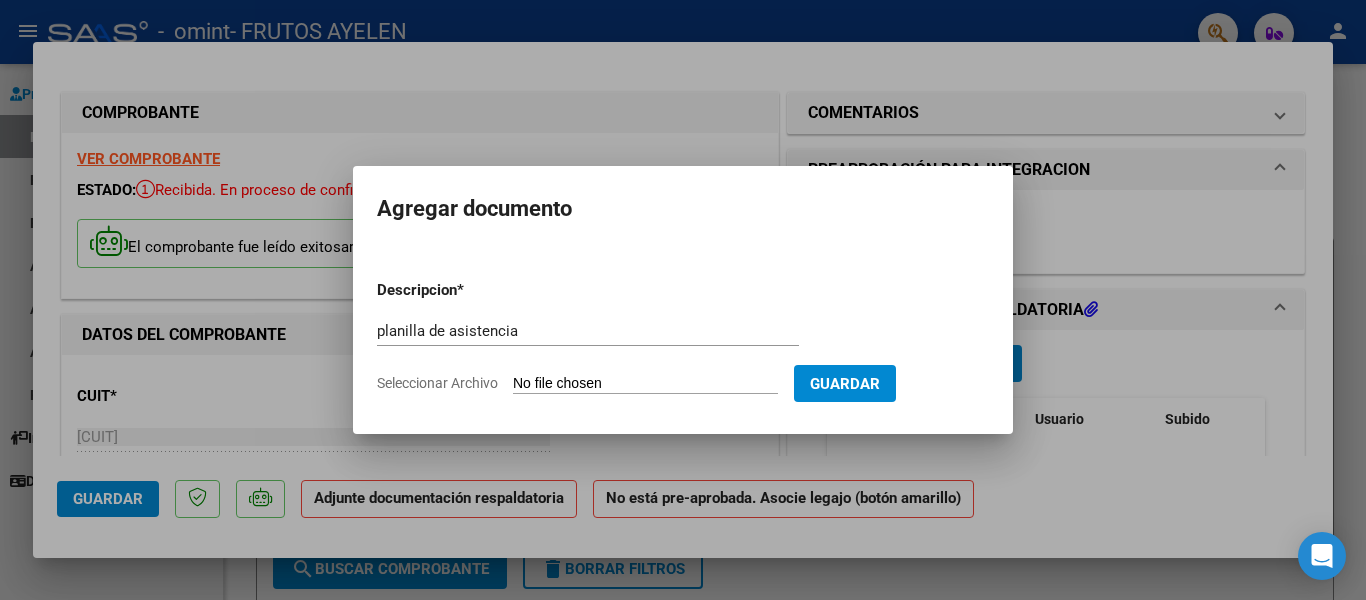 type on "C:\fakepath\PLANILLA DE JULIO VALEN ORTIZ.pdf" 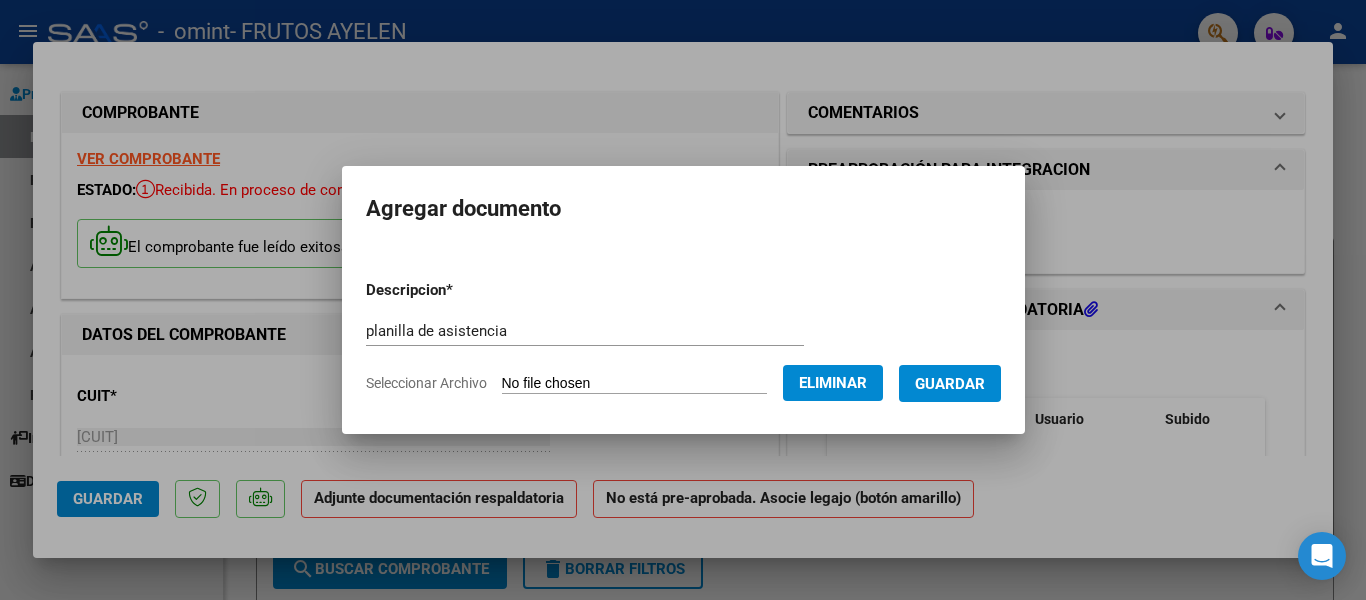 click on "Guardar" at bounding box center [950, 384] 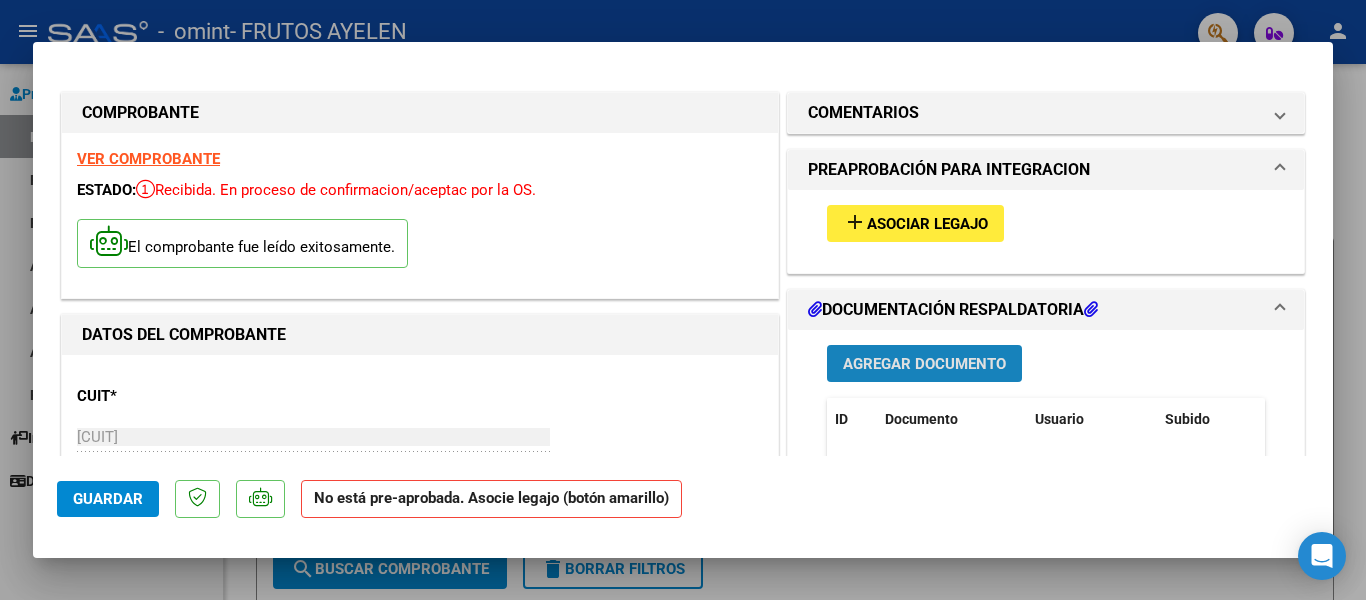 click on "Agregar Documento" at bounding box center [924, 364] 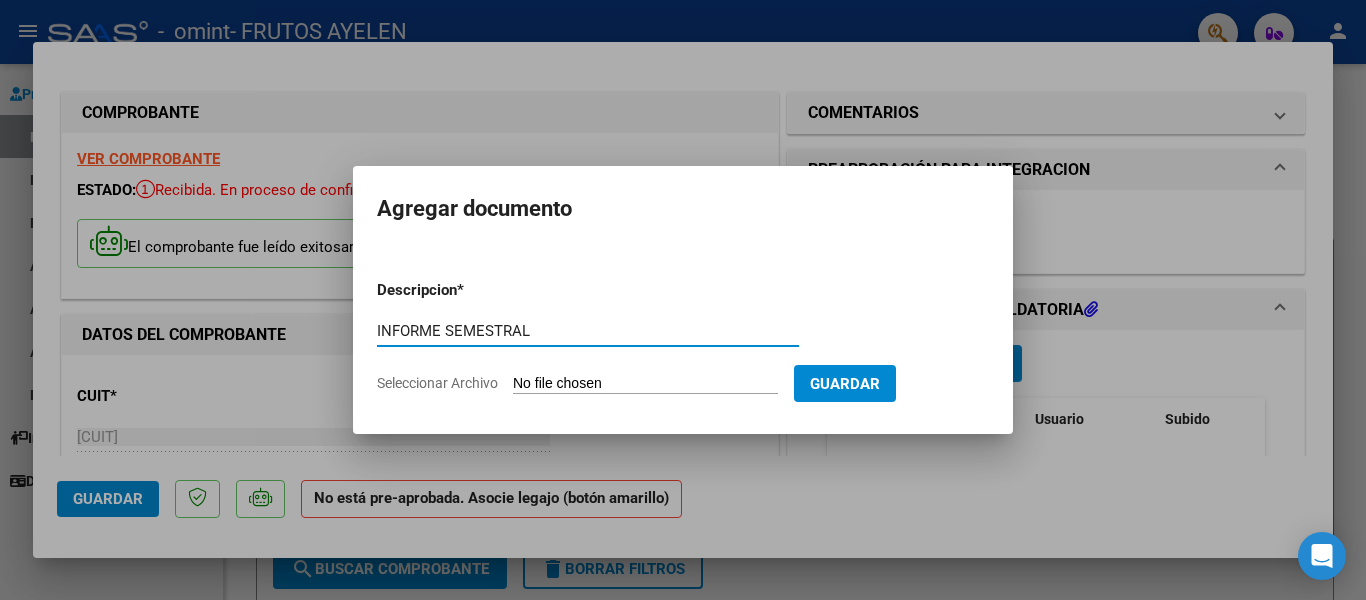 type on "INFORME SEMESTRAL" 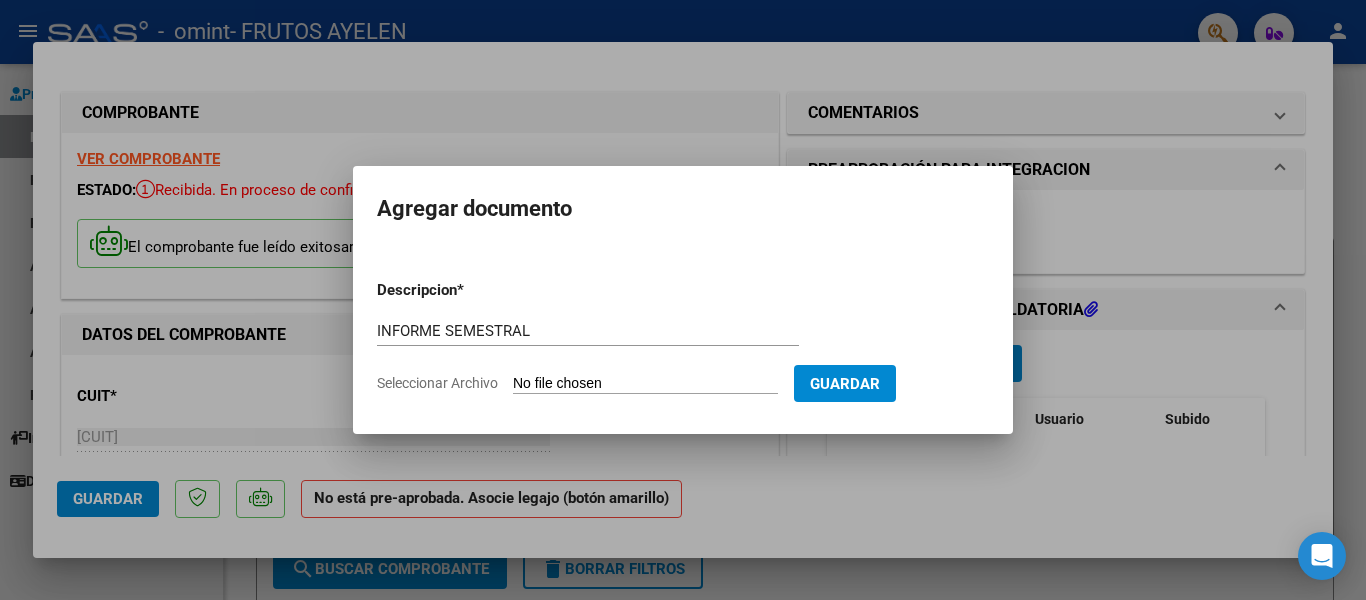type on "C:\fakepath\INFORME DE EVOLUCION DE PSICOLOGIA VALENTINO ORTIZ 2025.pdf" 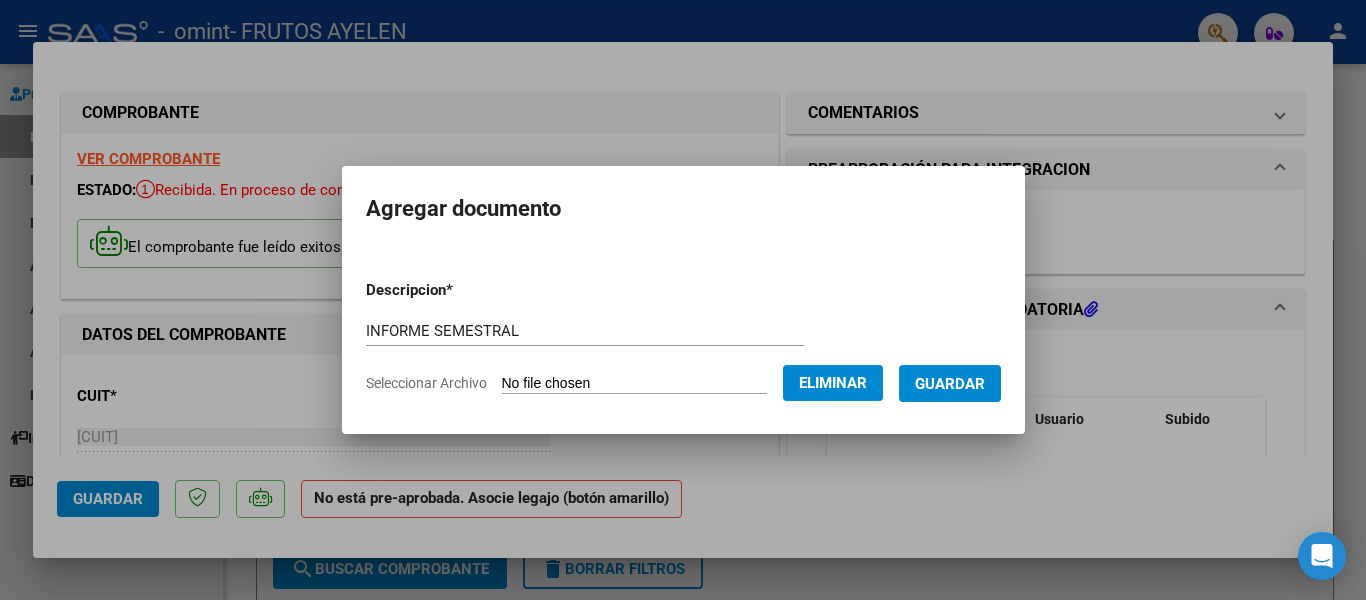 click on "Guardar" at bounding box center [950, 384] 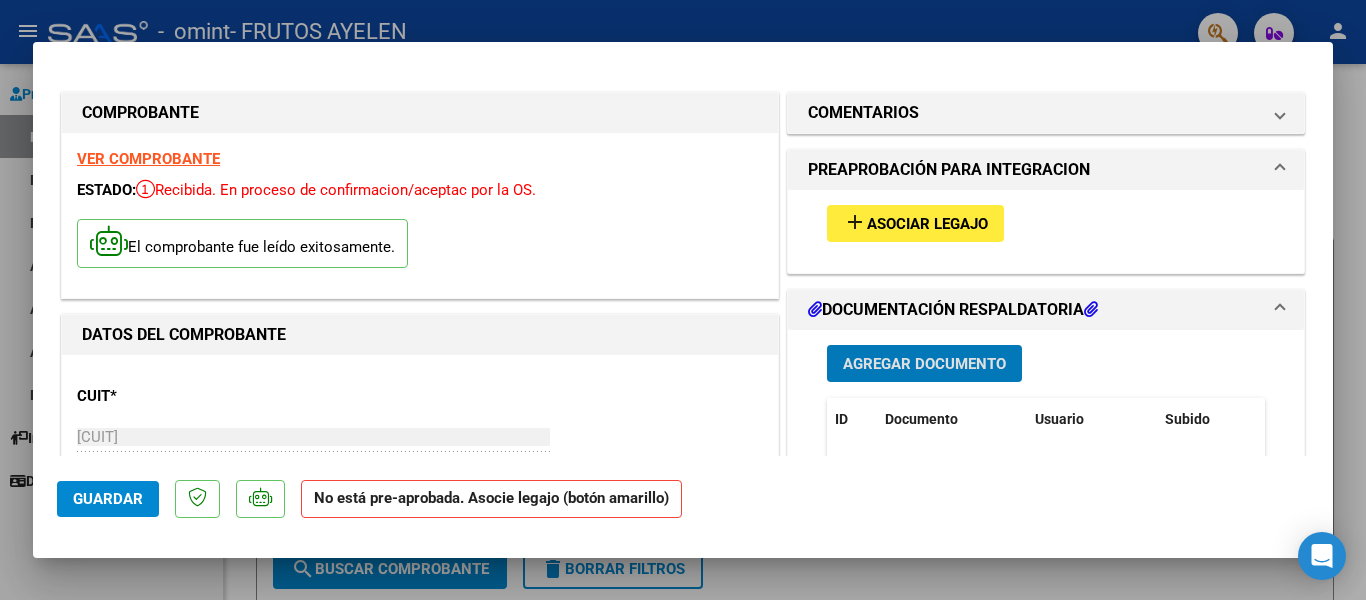 drag, startPoint x: 977, startPoint y: 353, endPoint x: 956, endPoint y: 515, distance: 163.35544 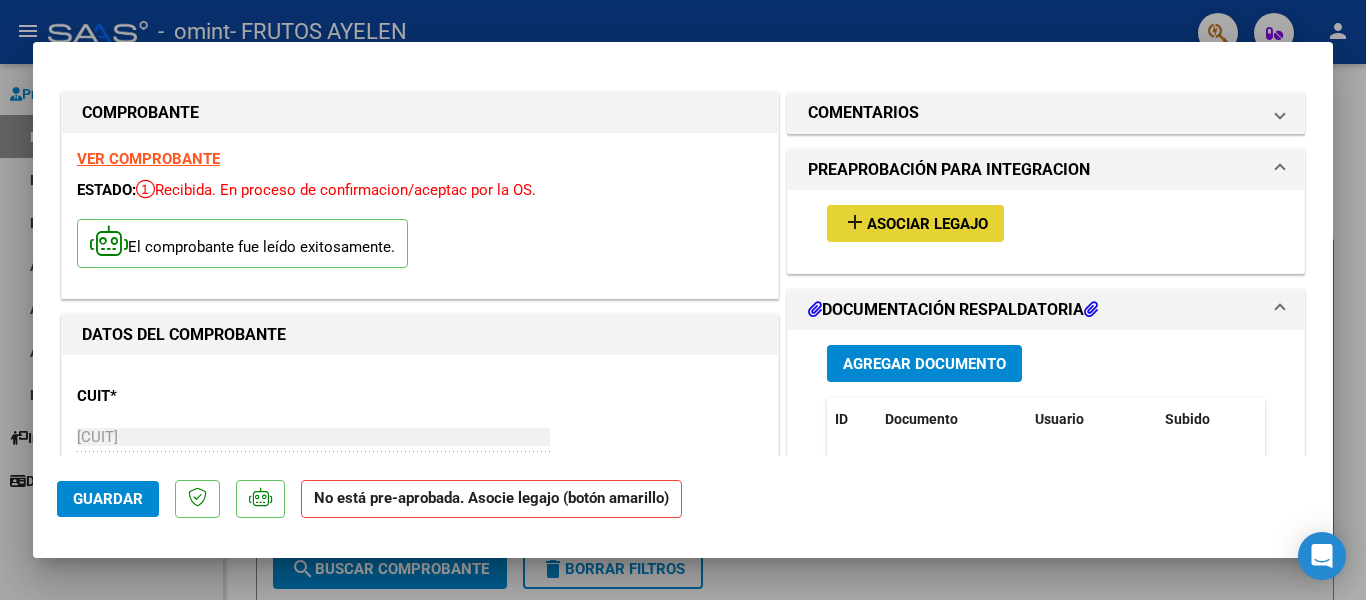 click on "Asociar Legajo" at bounding box center (927, 224) 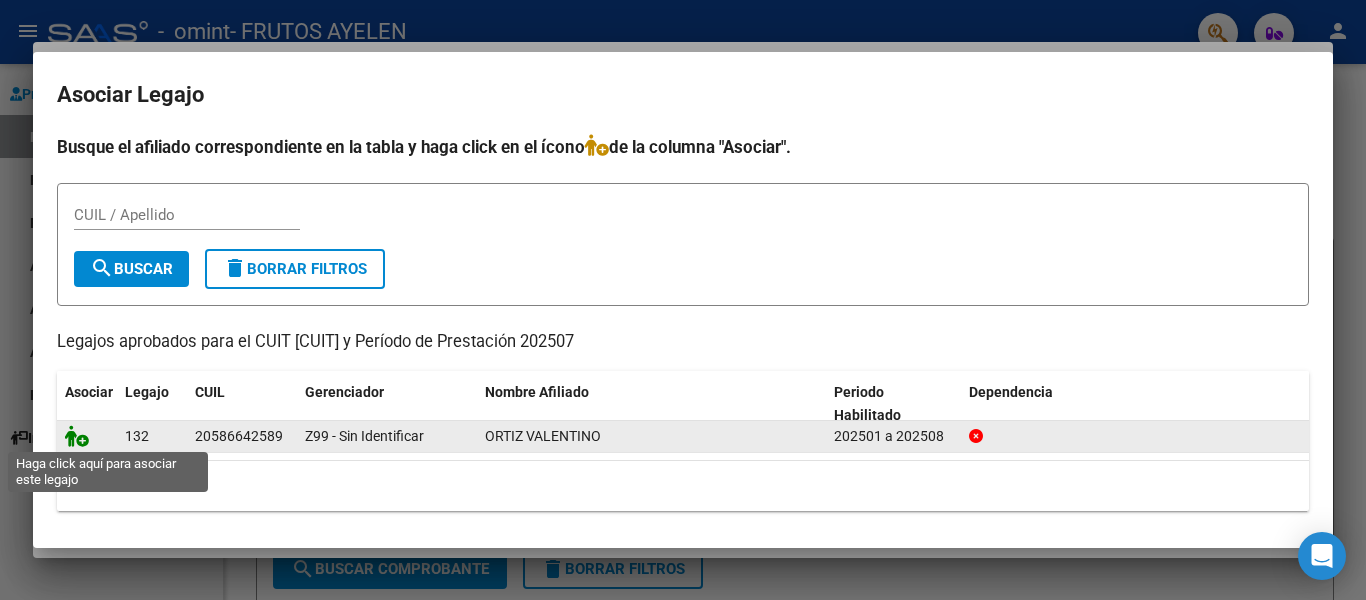 click 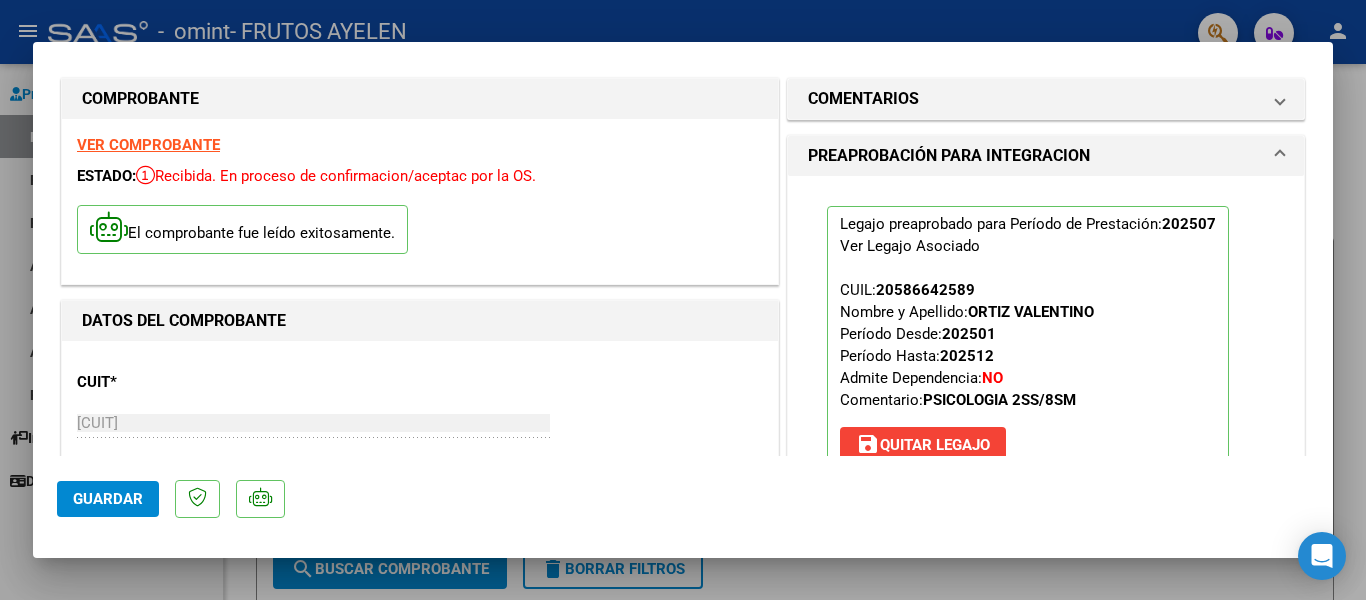 scroll, scrollTop: 0, scrollLeft: 0, axis: both 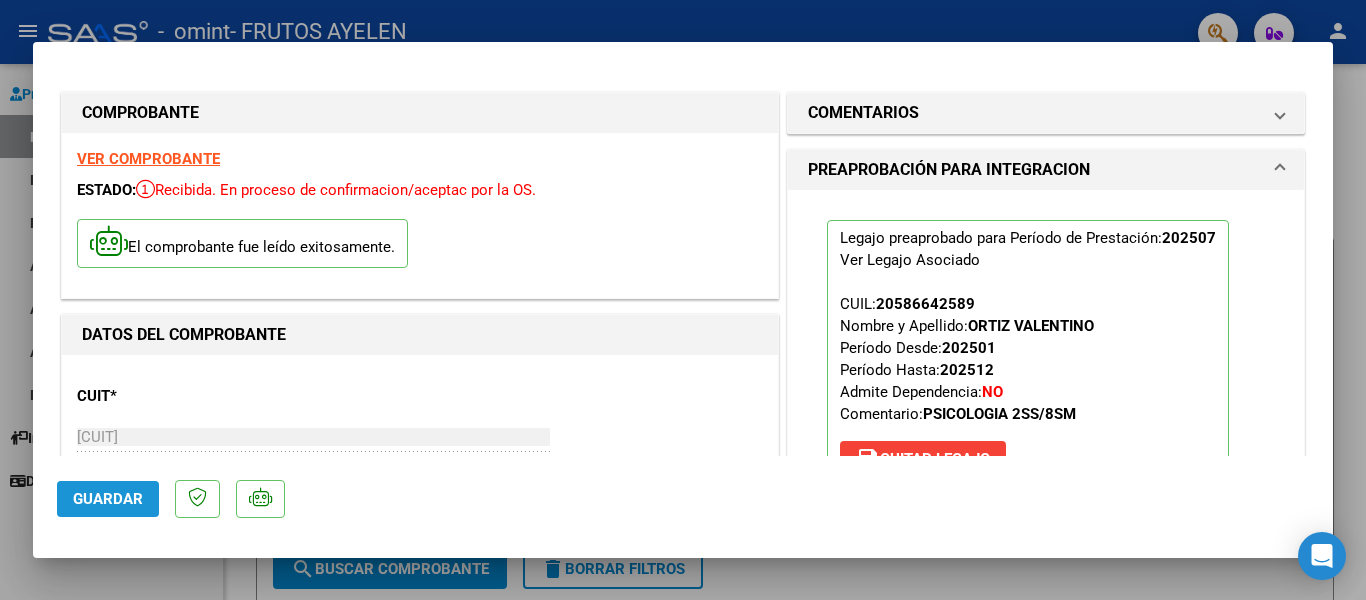click on "Guardar" 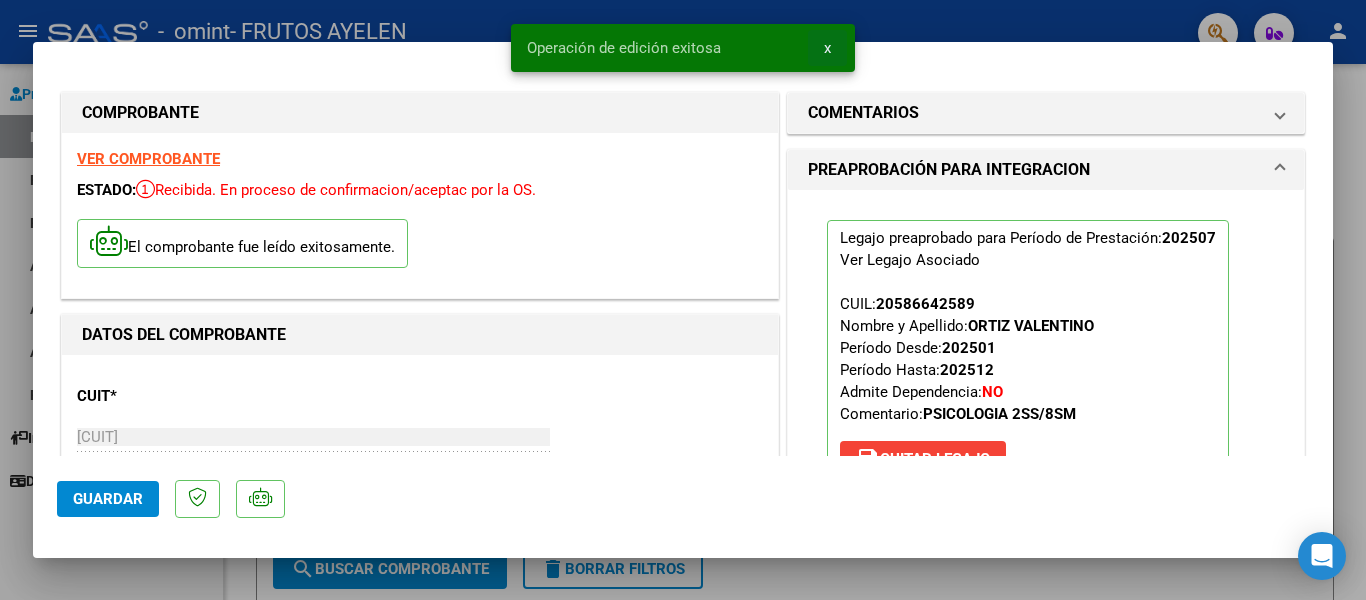 click on "x" at bounding box center (827, 48) 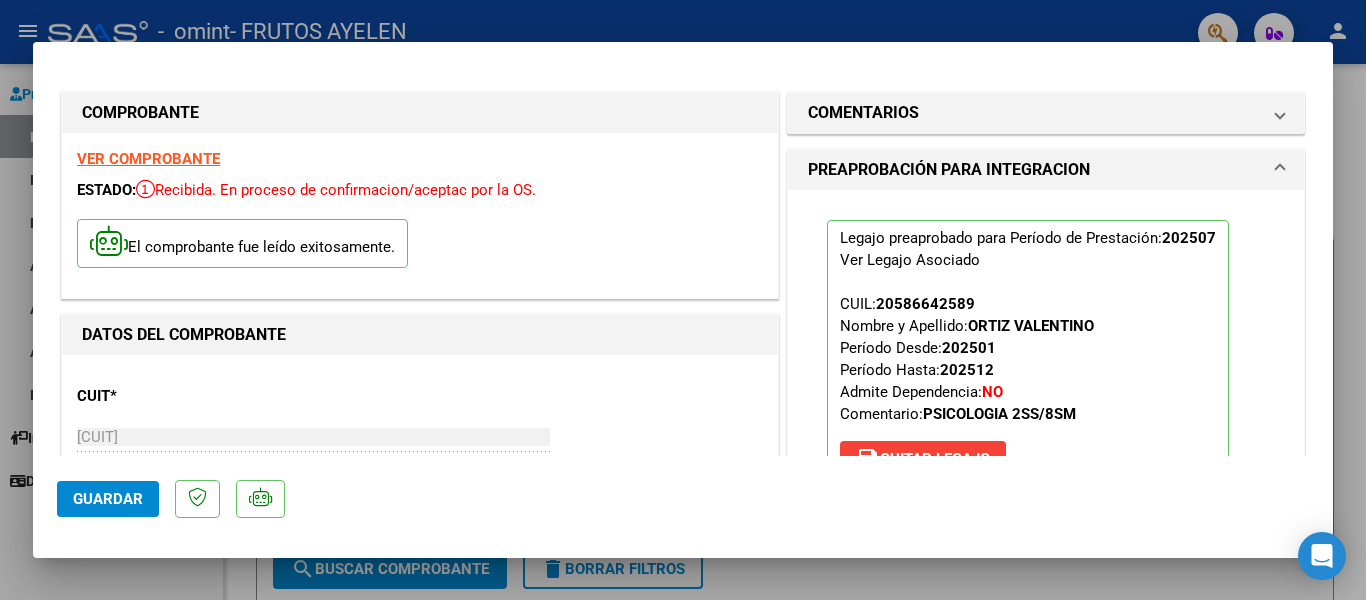 click at bounding box center [683, 300] 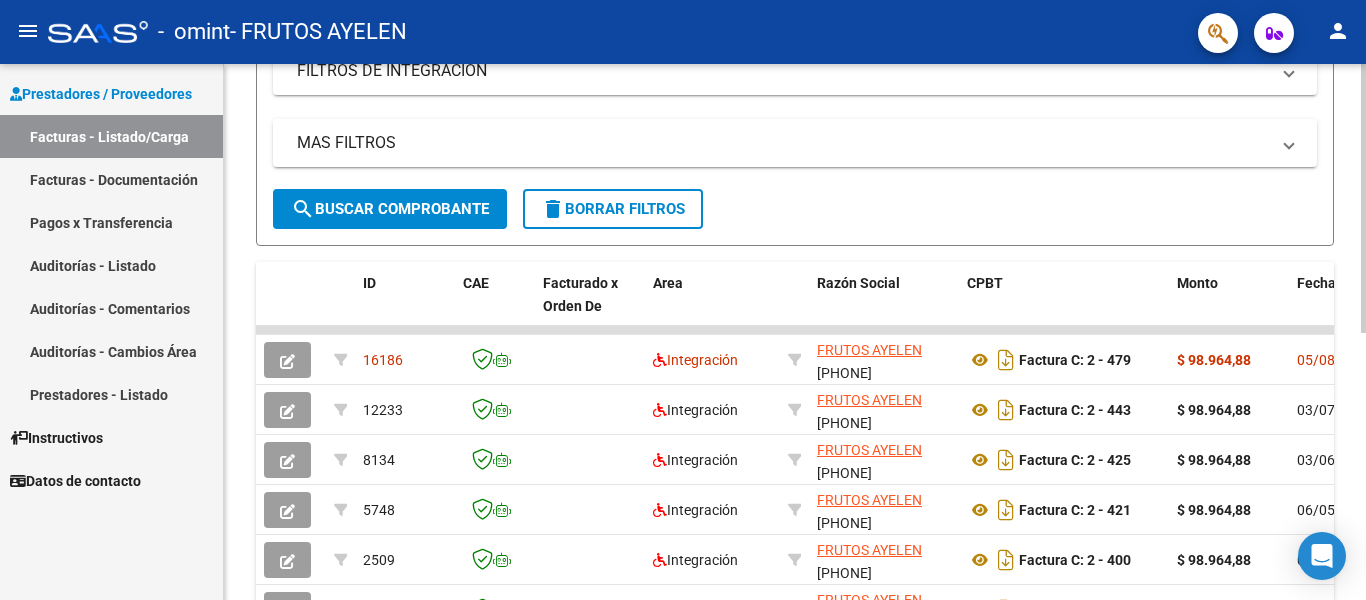 scroll, scrollTop: 440, scrollLeft: 0, axis: vertical 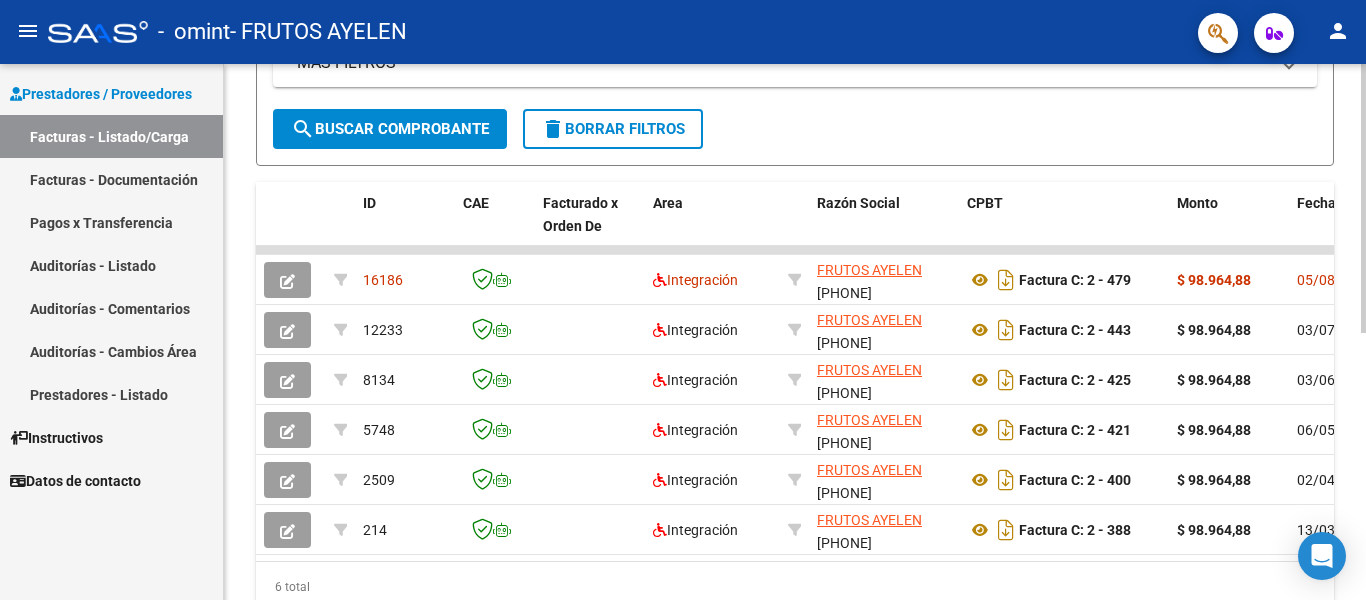 click 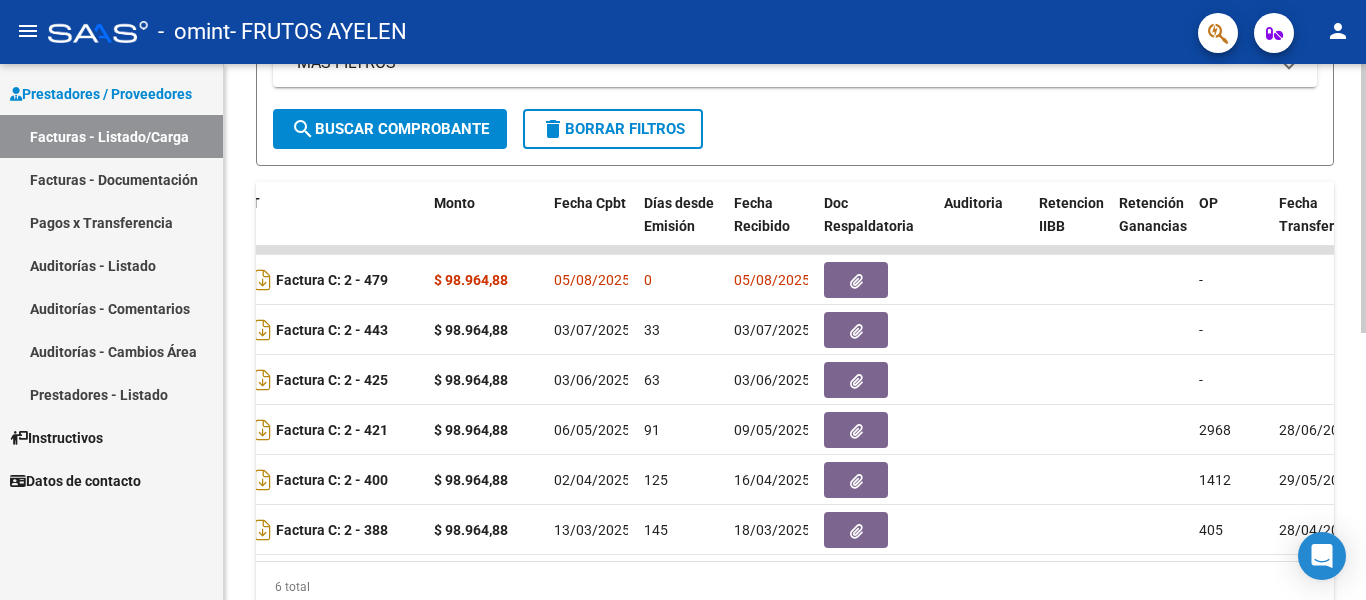 scroll, scrollTop: 0, scrollLeft: 747, axis: horizontal 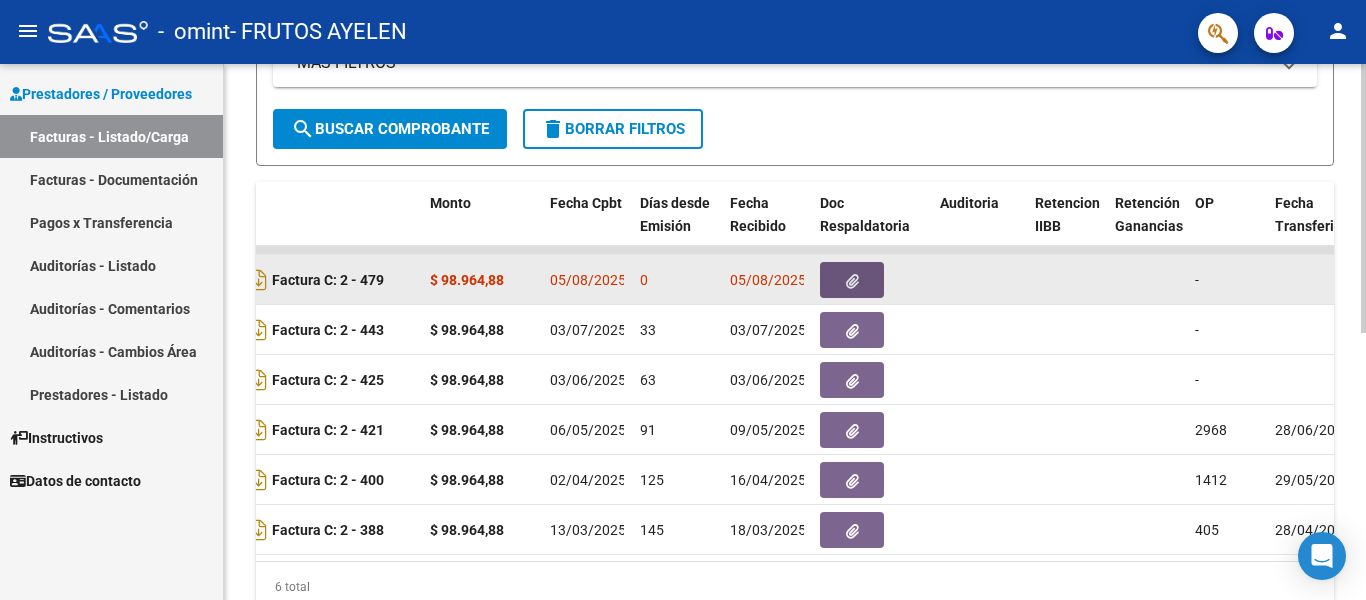 click 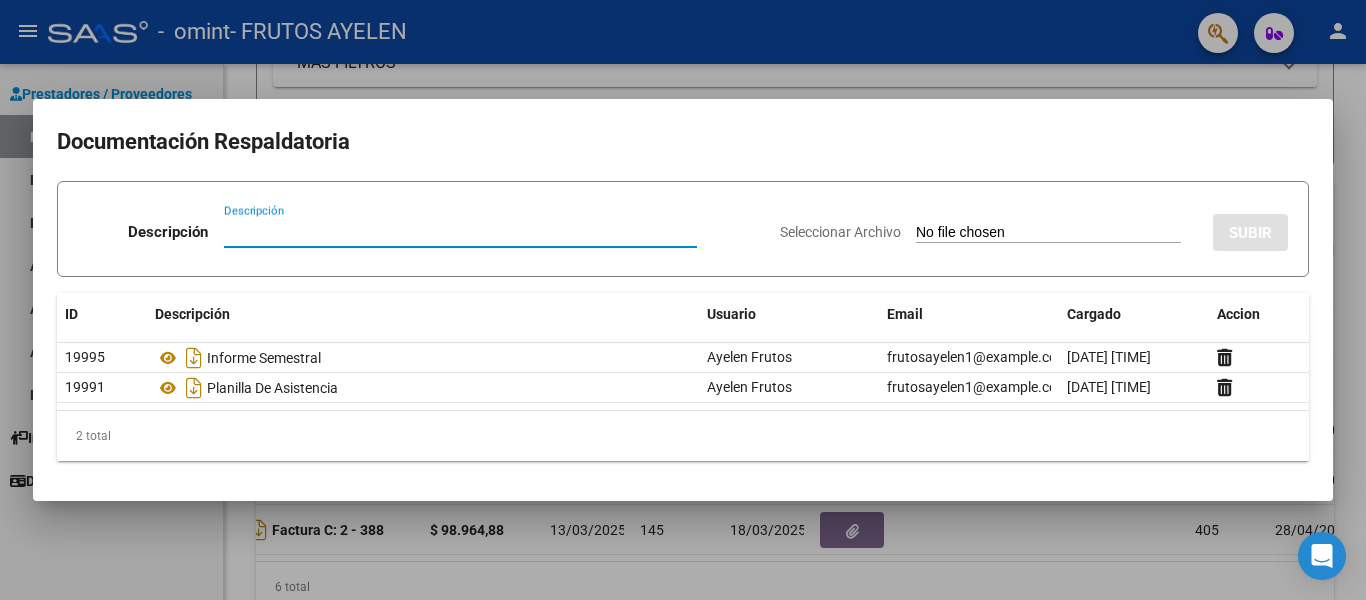 click at bounding box center (683, 300) 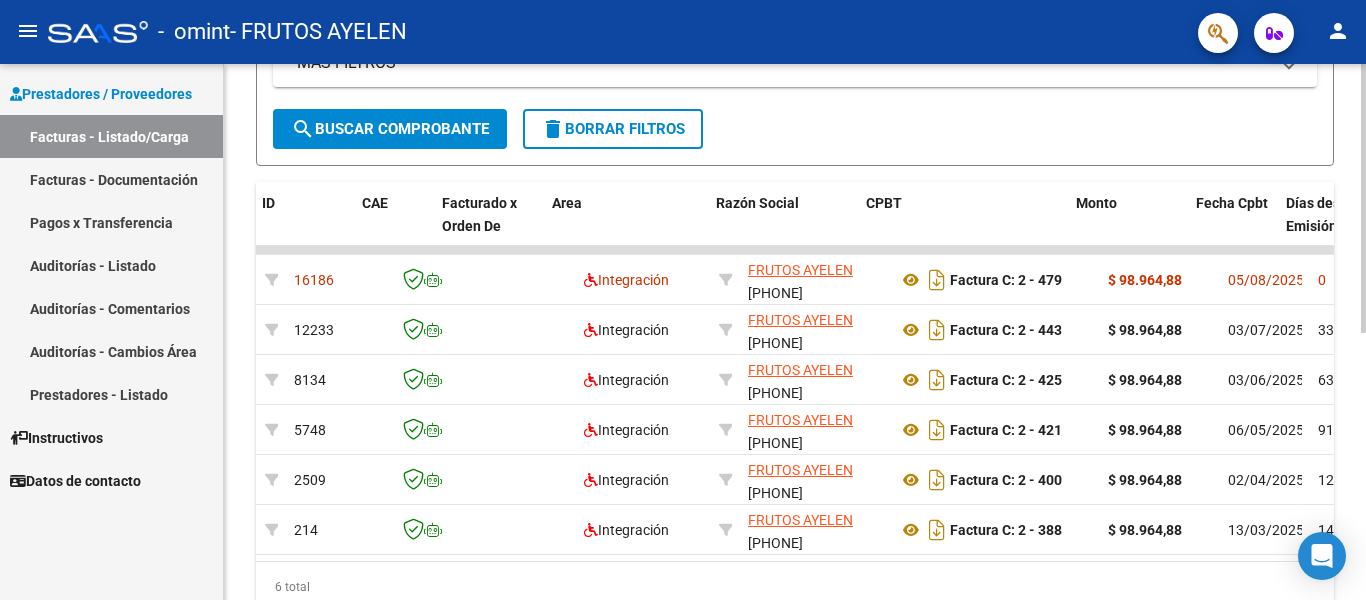 scroll, scrollTop: 0, scrollLeft: 56, axis: horizontal 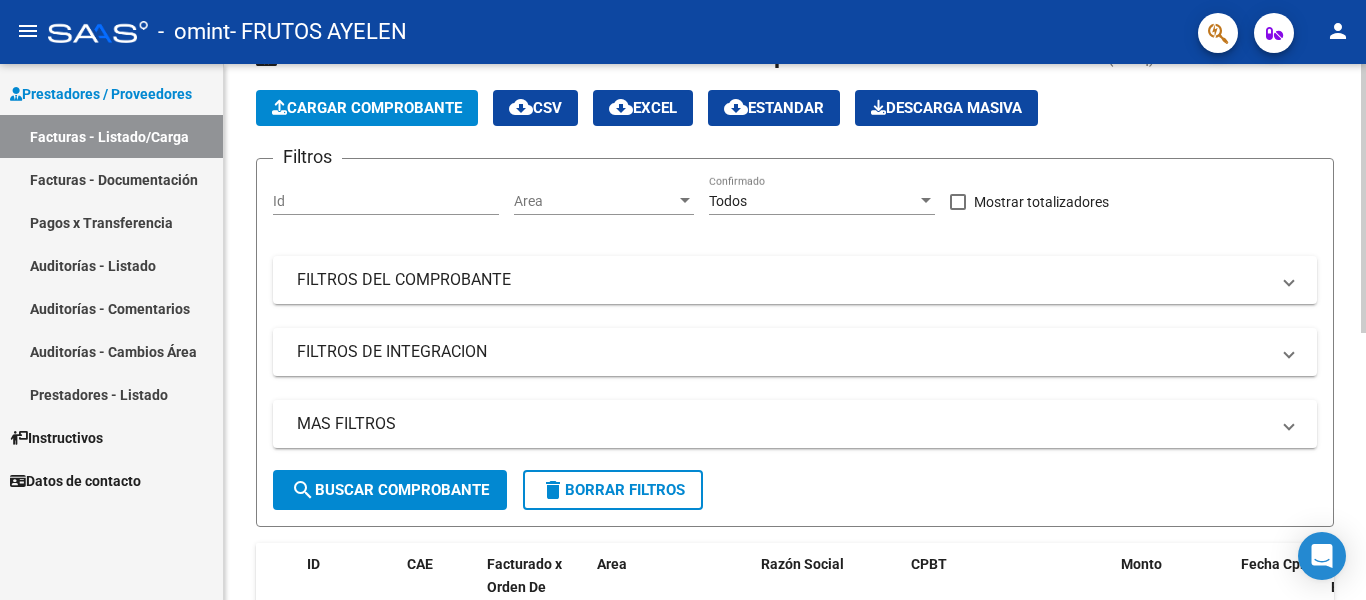 click 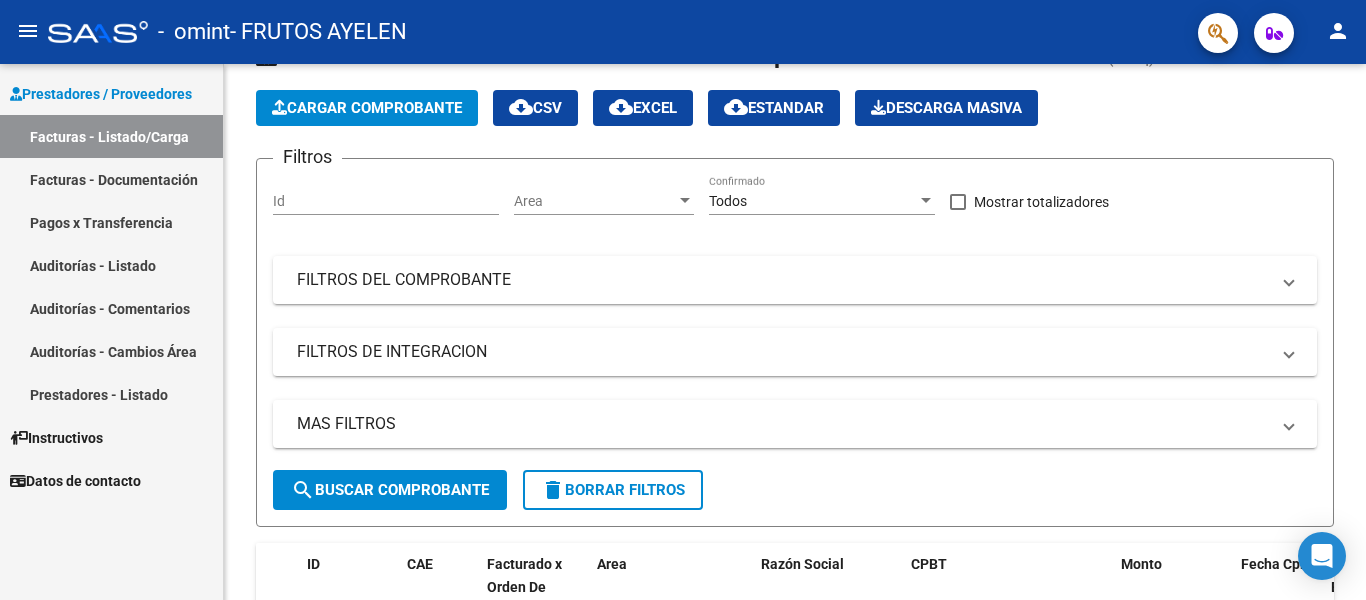 scroll, scrollTop: 53, scrollLeft: 0, axis: vertical 